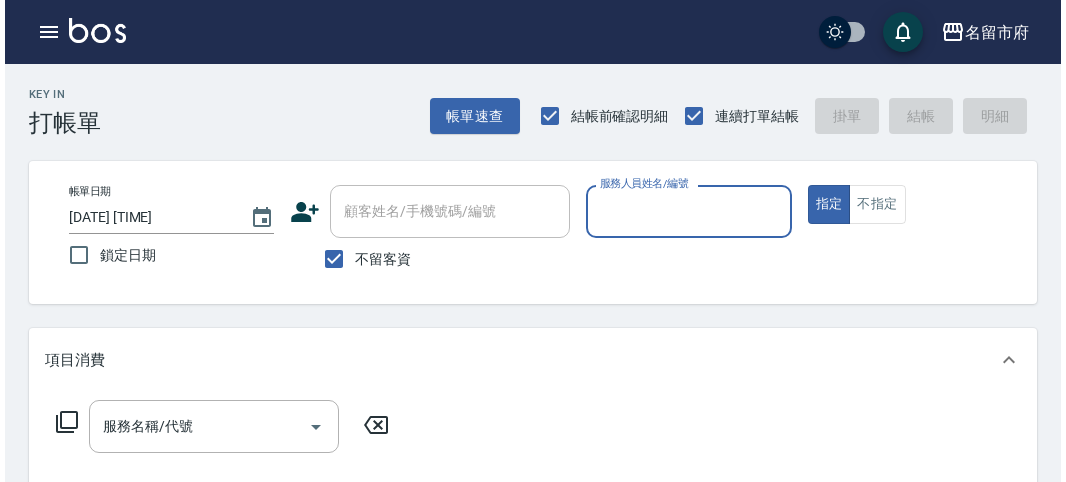 scroll, scrollTop: 0, scrollLeft: 0, axis: both 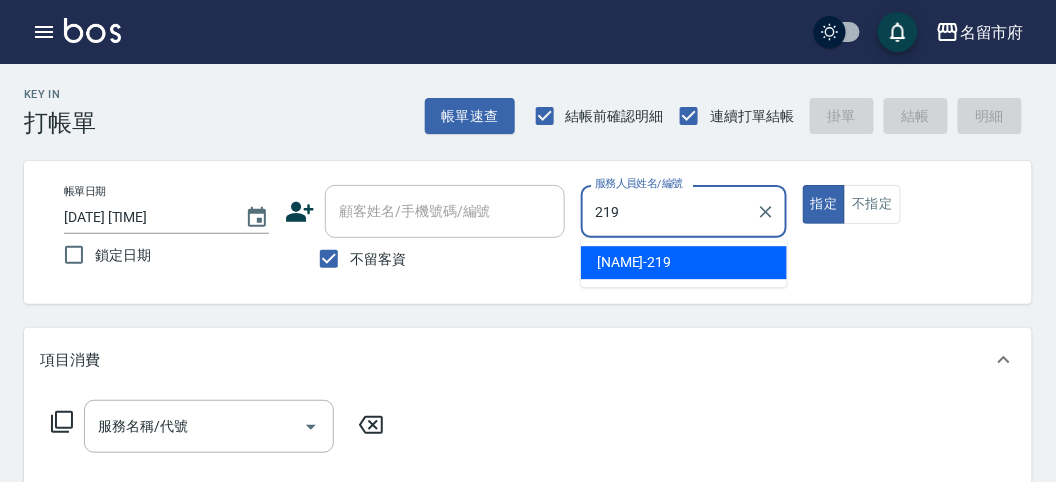 type on "[NAME]-[NUMBER]" 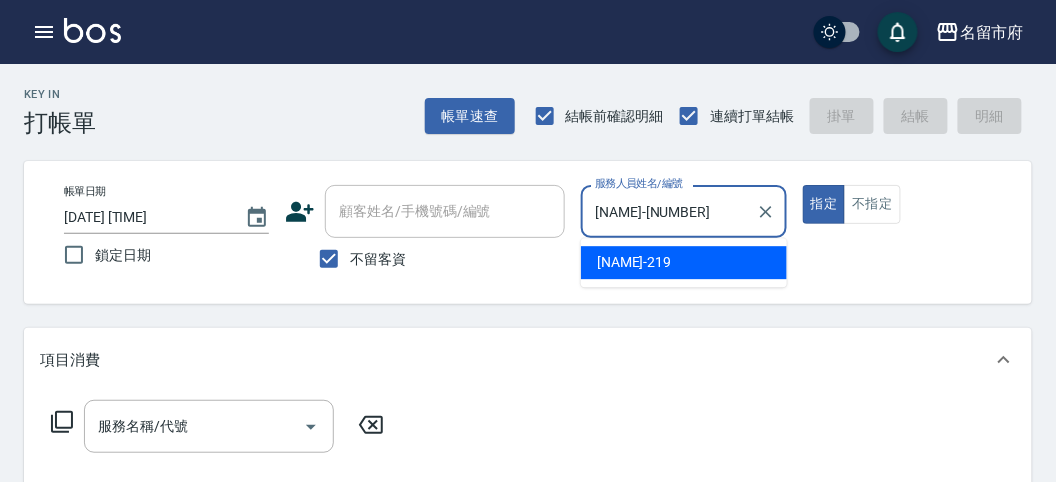 type on "true" 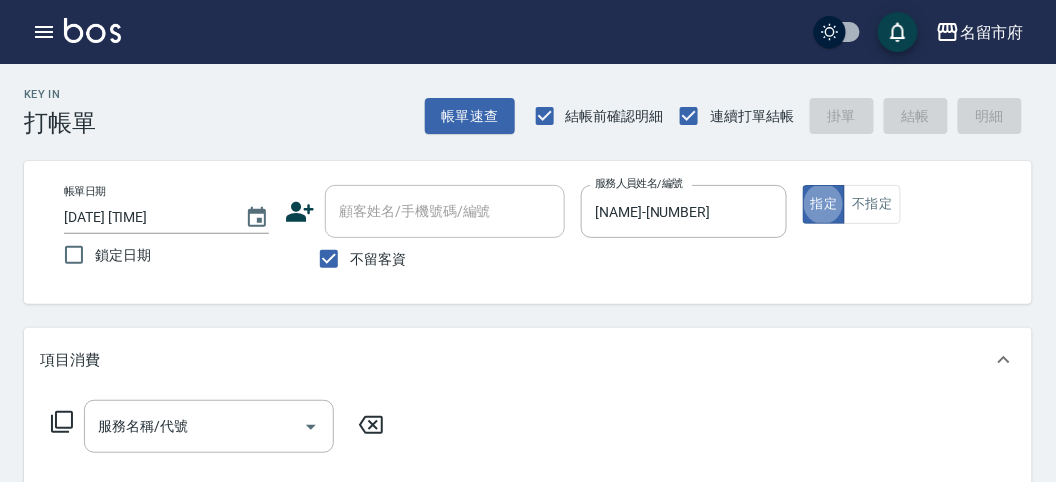 click 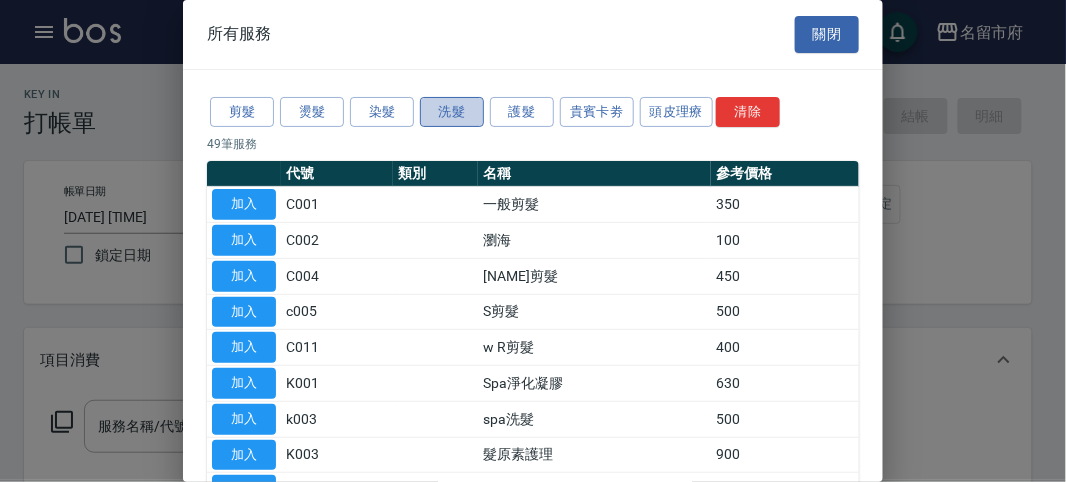 click on "洗髮" at bounding box center (452, 112) 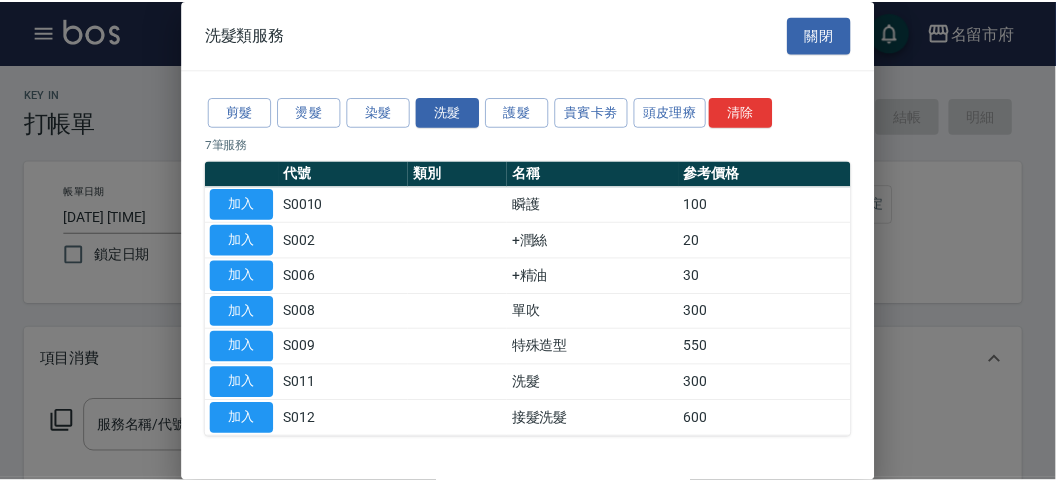 scroll, scrollTop: 61, scrollLeft: 0, axis: vertical 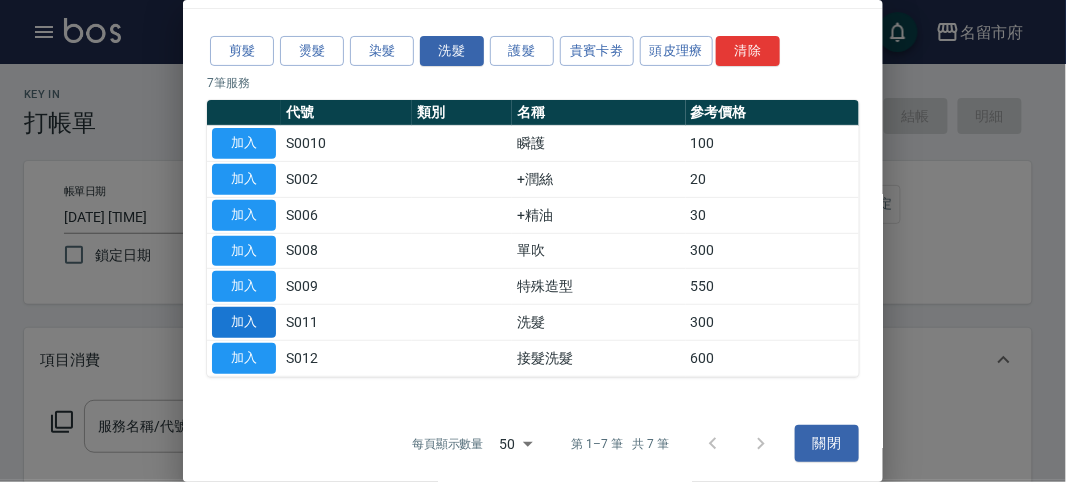 click on "加入" at bounding box center (244, 322) 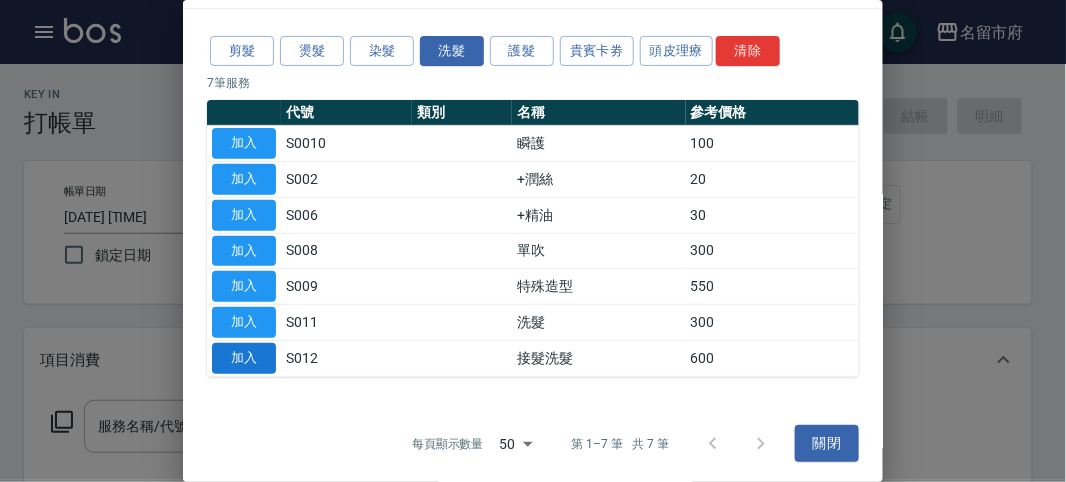 type on "洗髮(S011)" 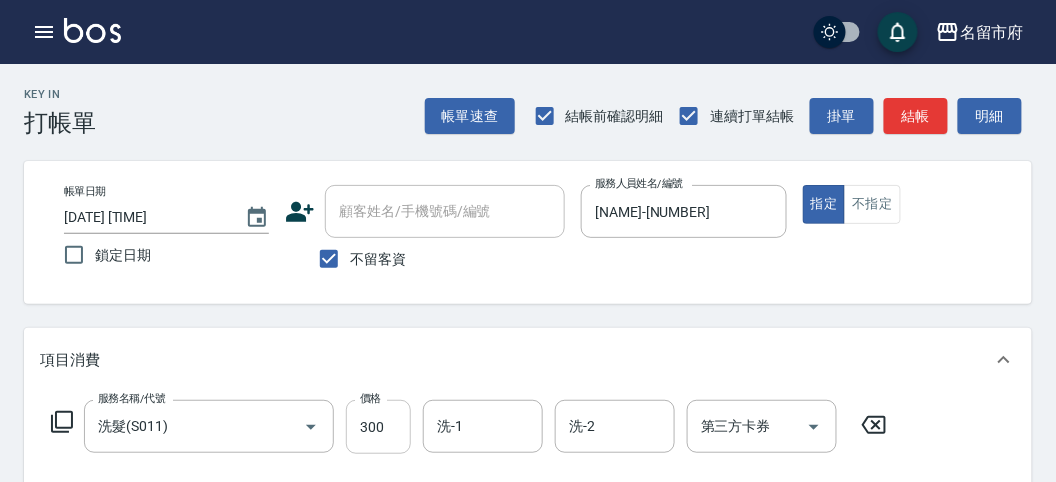 click on "300" at bounding box center [378, 427] 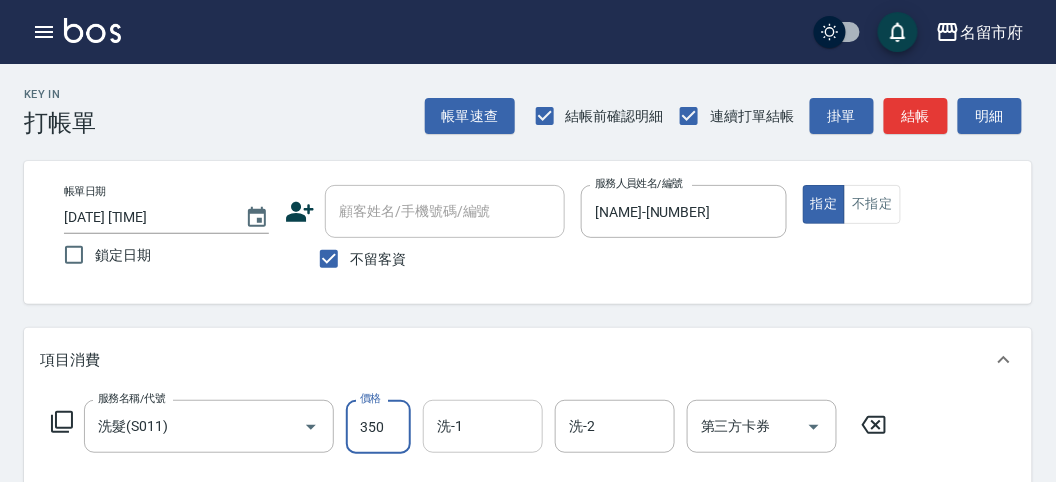 type on "350" 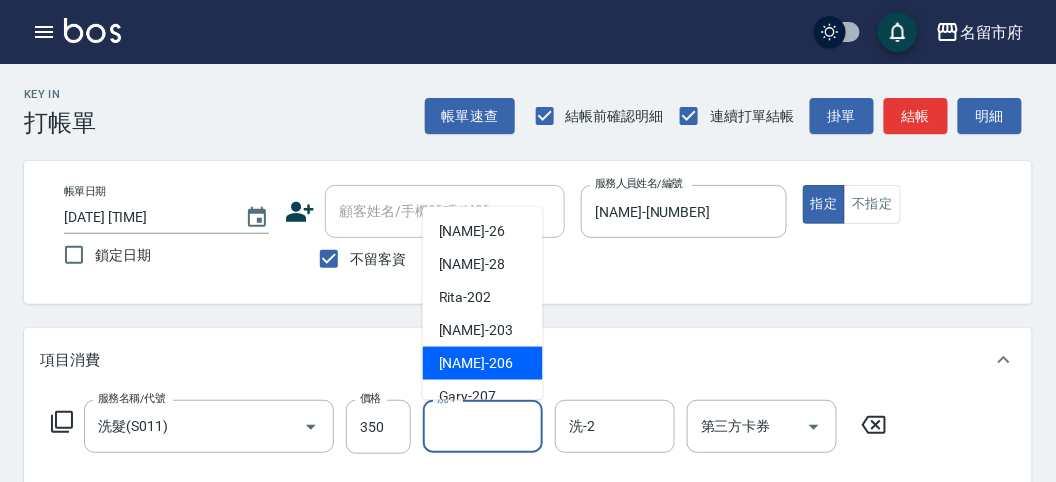 scroll, scrollTop: 153, scrollLeft: 0, axis: vertical 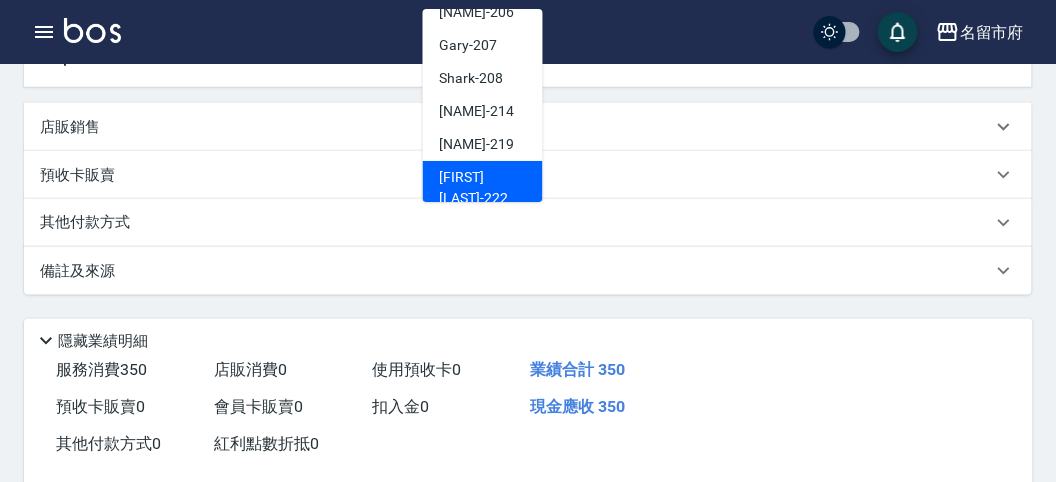 click on "[LAST] [NUMBER]" at bounding box center (483, 188) 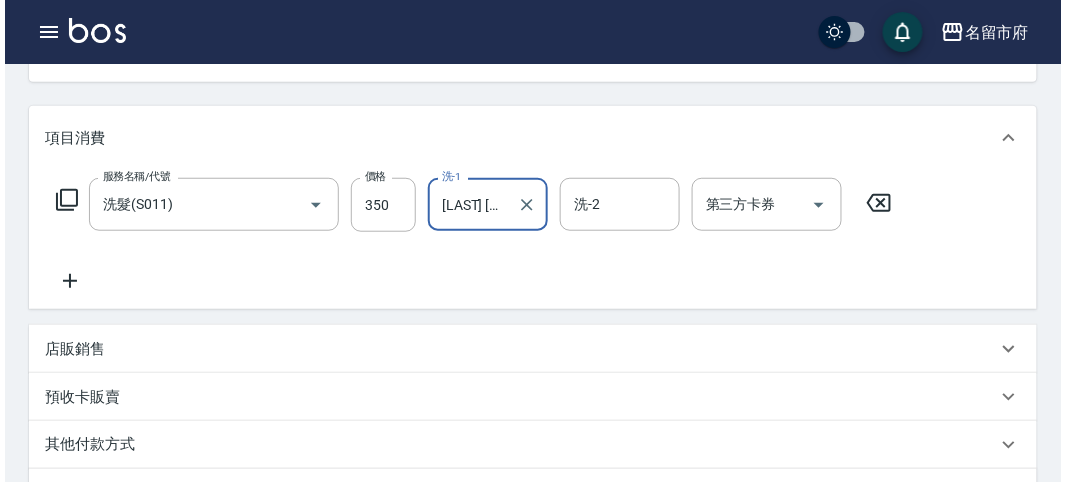 scroll, scrollTop: 0, scrollLeft: 0, axis: both 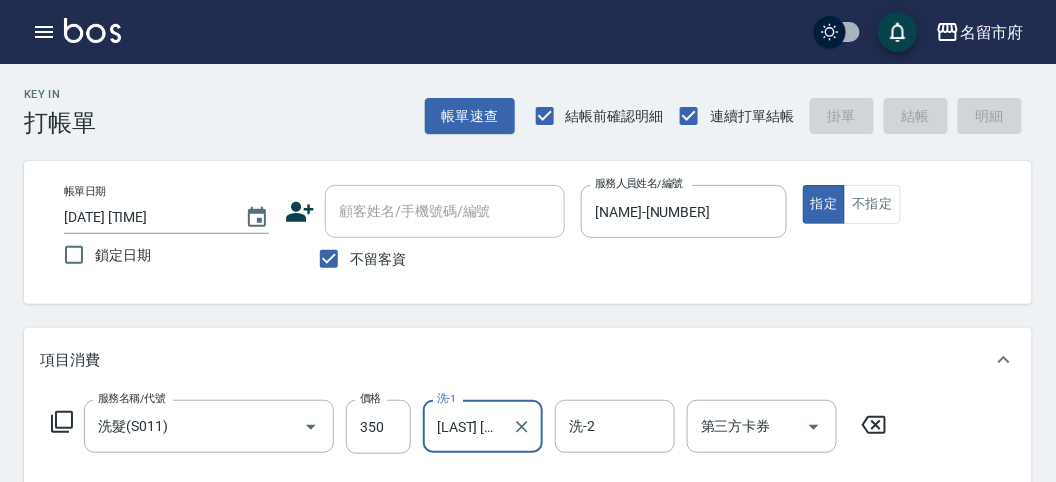 type on "[DATE] [TIME]" 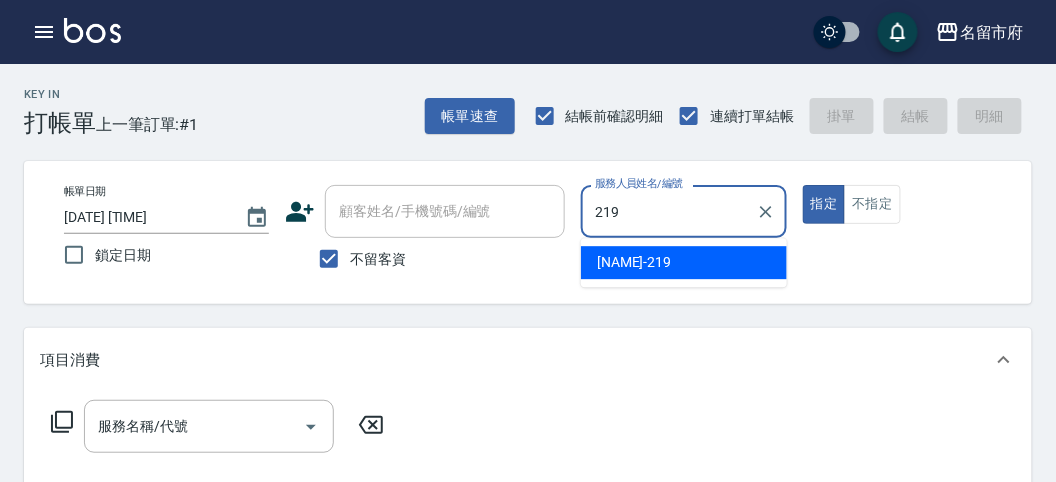 type on "[NAME]-[NUMBER]" 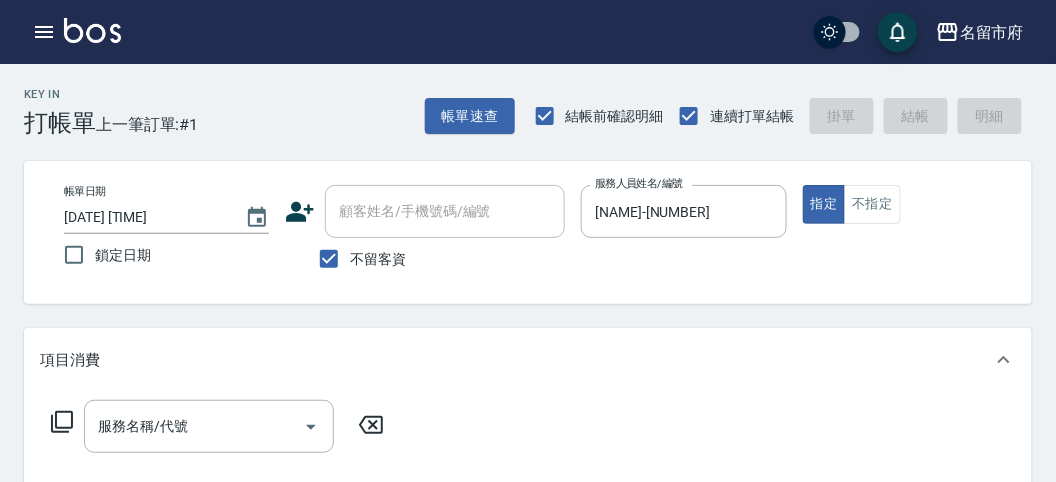 click 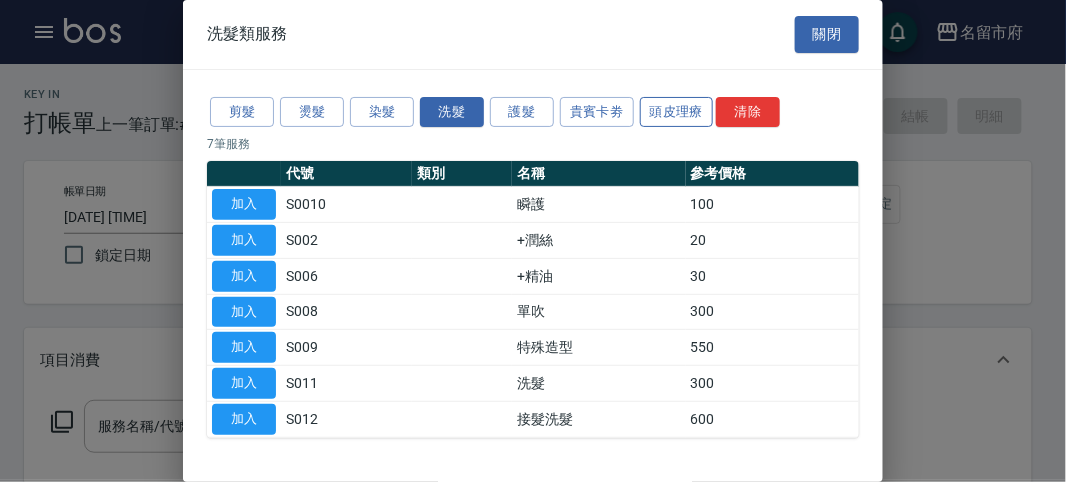click on "頭皮理療" at bounding box center (677, 112) 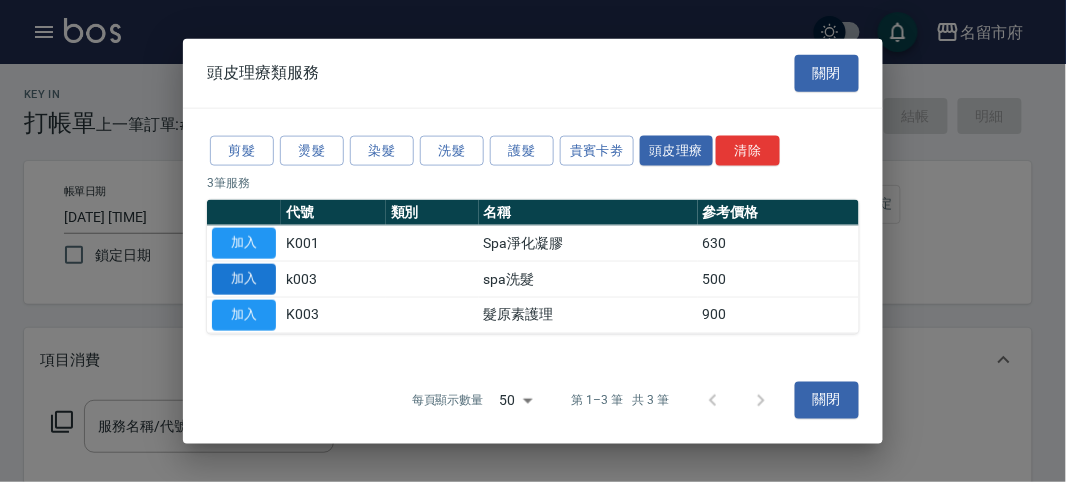 click on "加入" at bounding box center (244, 279) 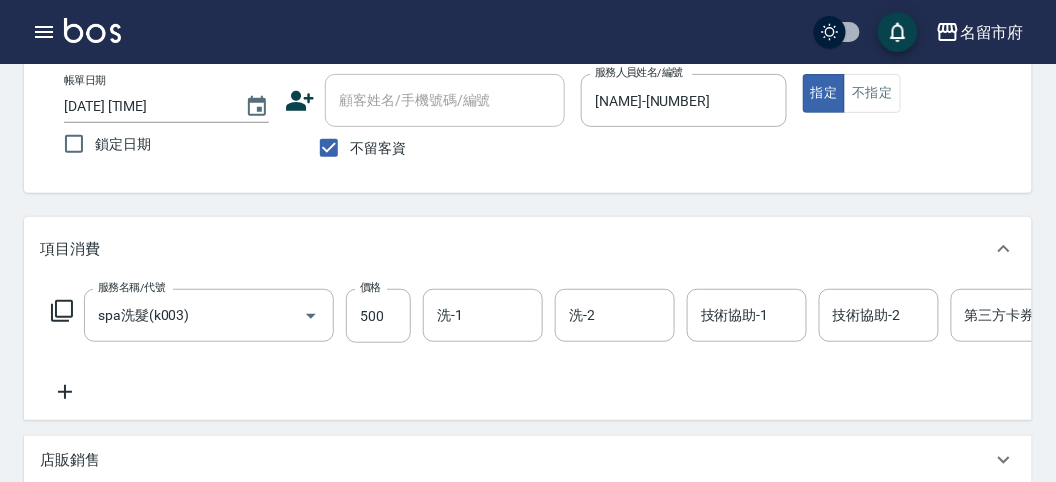 scroll, scrollTop: 222, scrollLeft: 0, axis: vertical 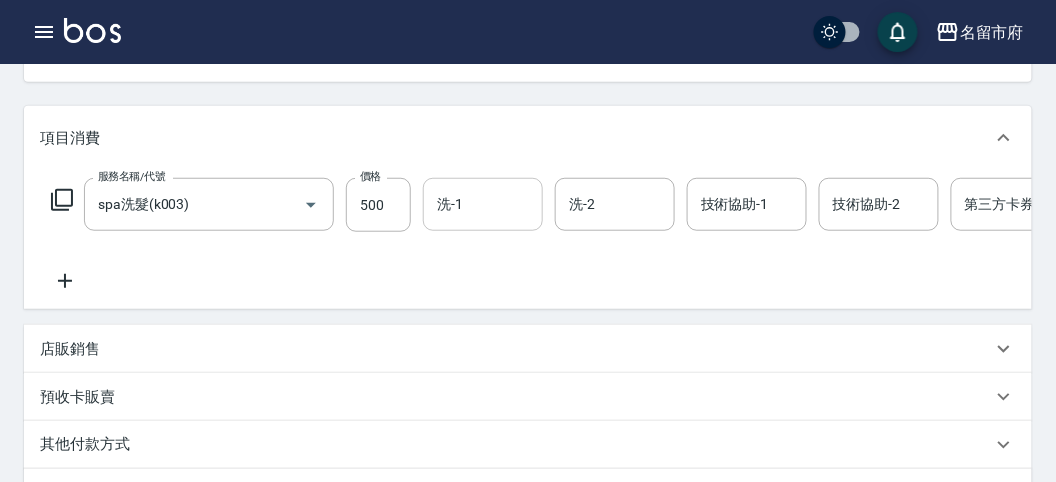 click on "洗-1" at bounding box center (483, 204) 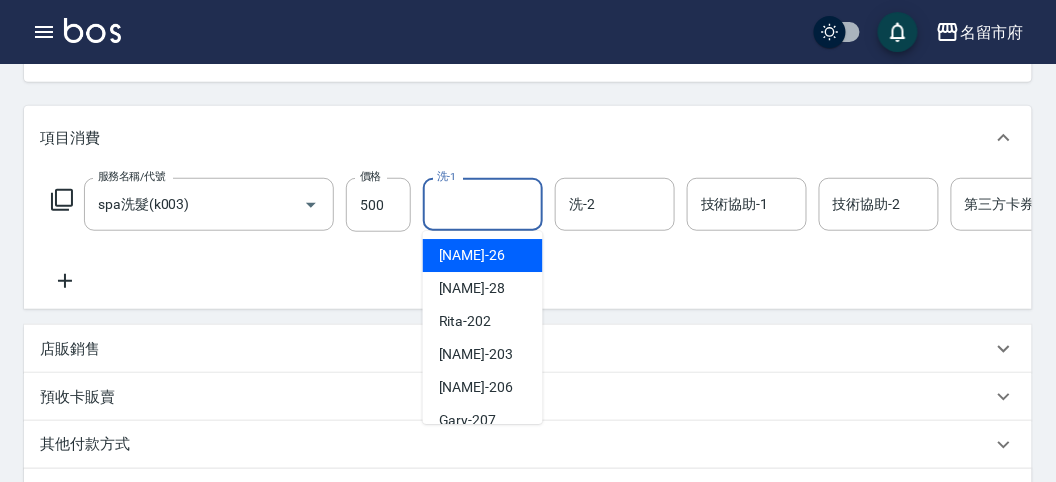 scroll, scrollTop: 604, scrollLeft: 0, axis: vertical 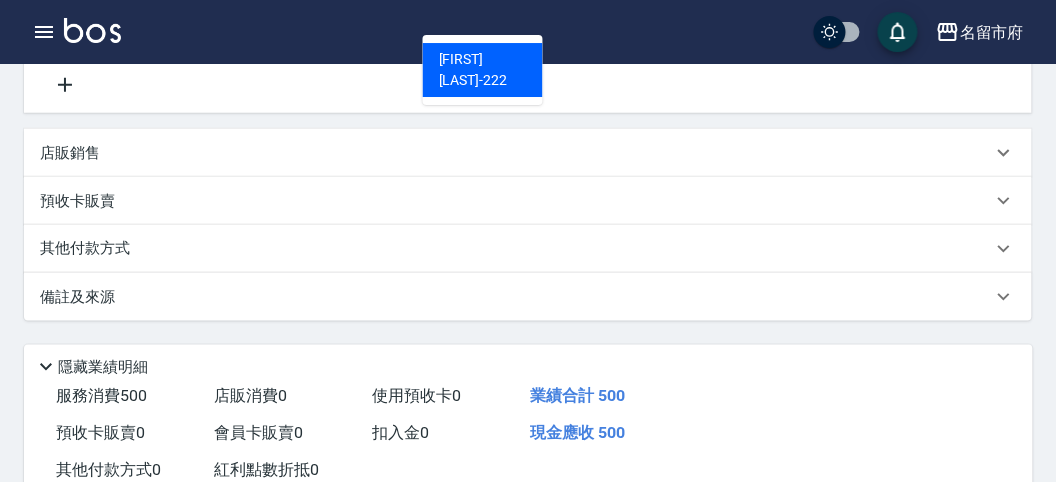 click on "[LAST] [NUMBER]" at bounding box center [483, 70] 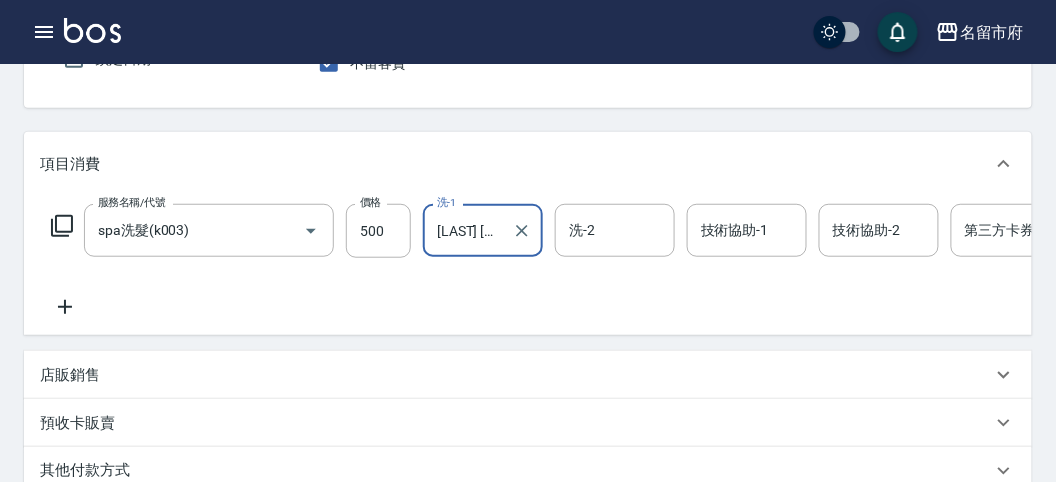 scroll, scrollTop: 85, scrollLeft: 0, axis: vertical 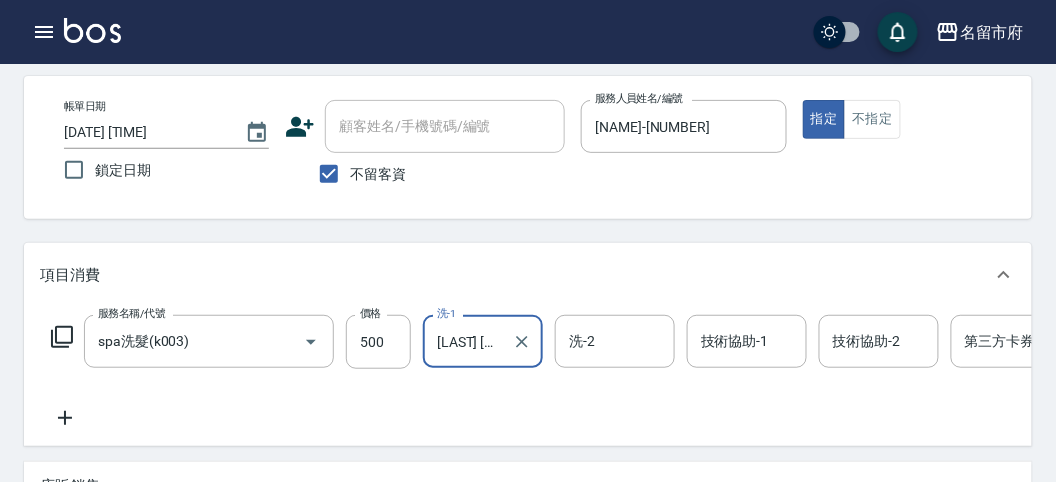 type on "[LAST] [NUMBER]" 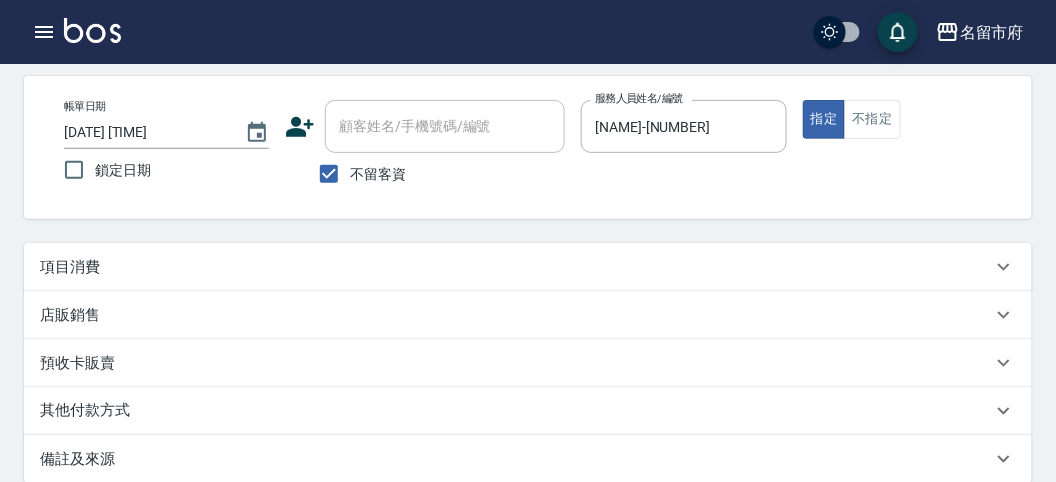 click on "項目消費" at bounding box center (528, 267) 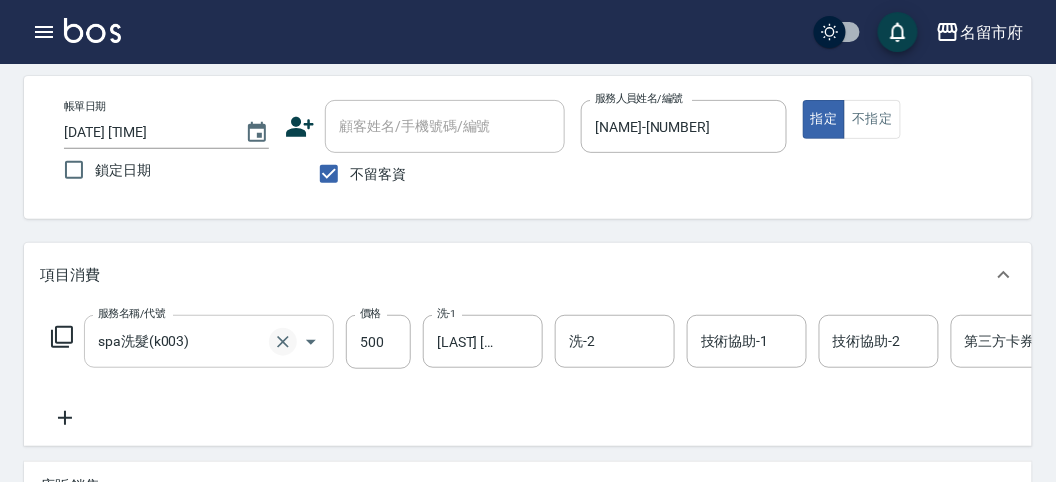 type on "2025/08/03 12:01" 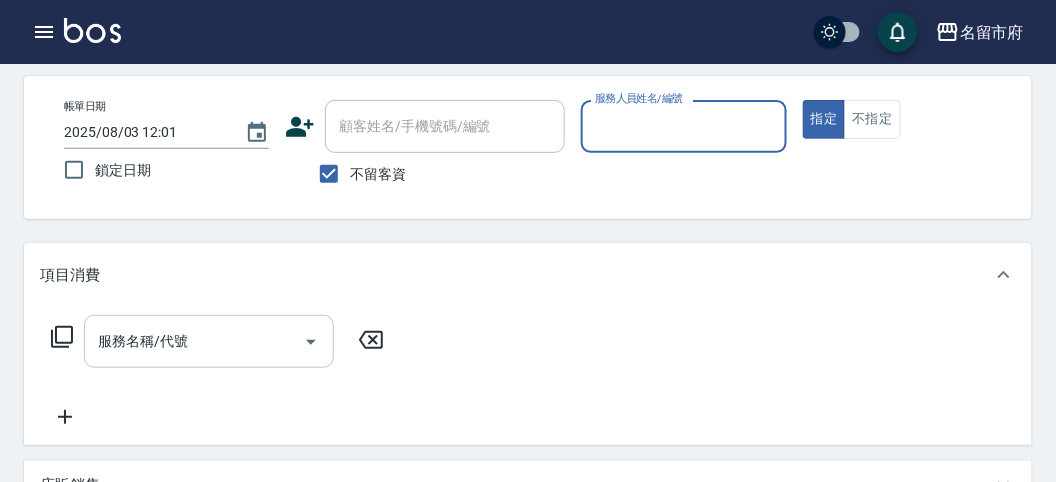 scroll, scrollTop: 0, scrollLeft: 0, axis: both 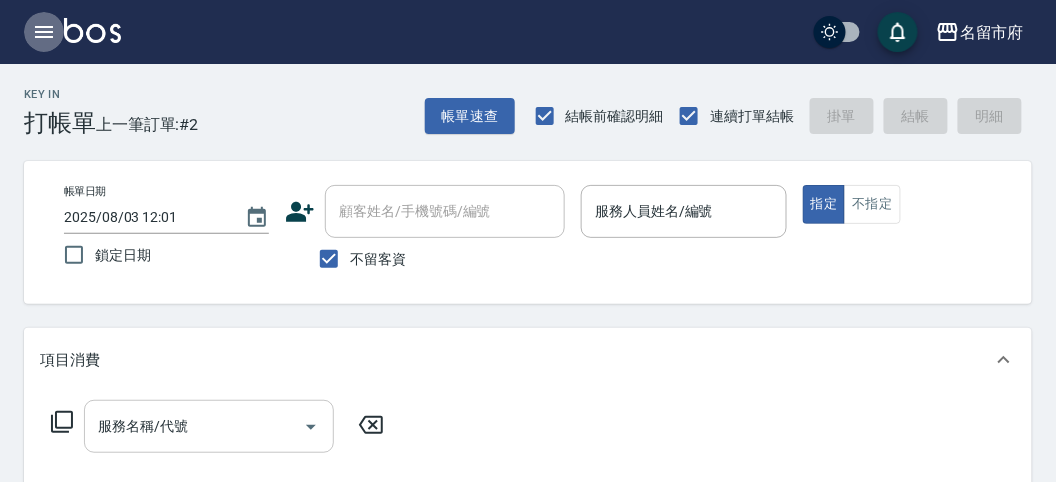 click 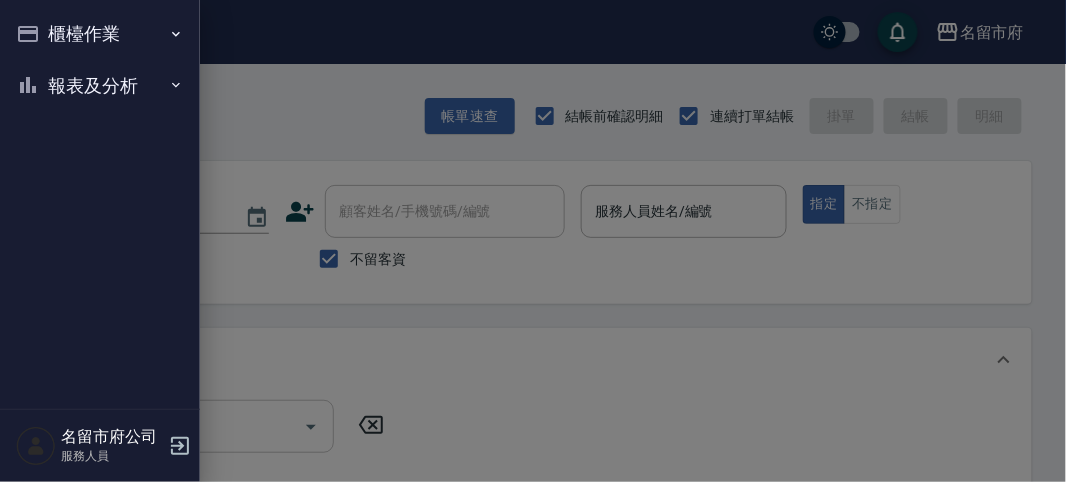 click on "櫃檯作業" at bounding box center [100, 34] 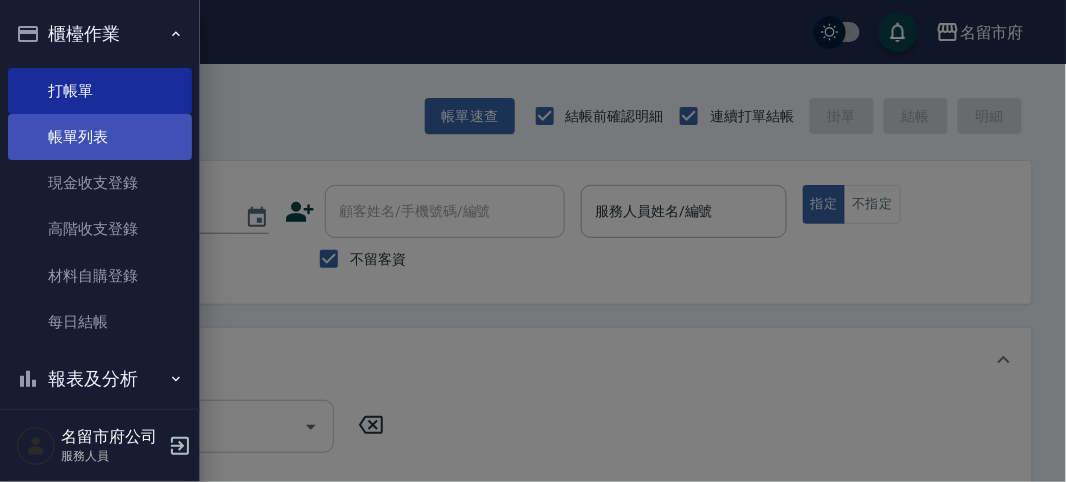 click on "帳單列表" at bounding box center [100, 137] 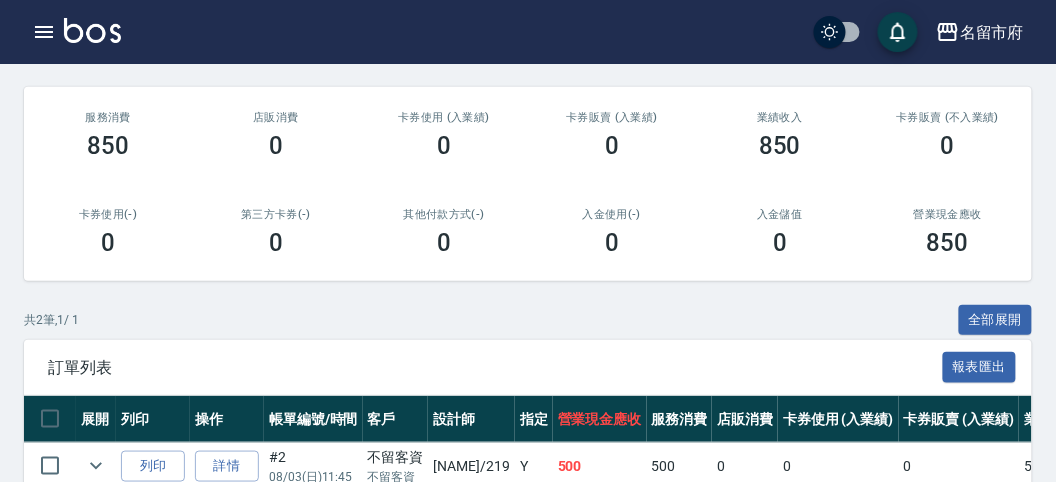 scroll, scrollTop: 333, scrollLeft: 0, axis: vertical 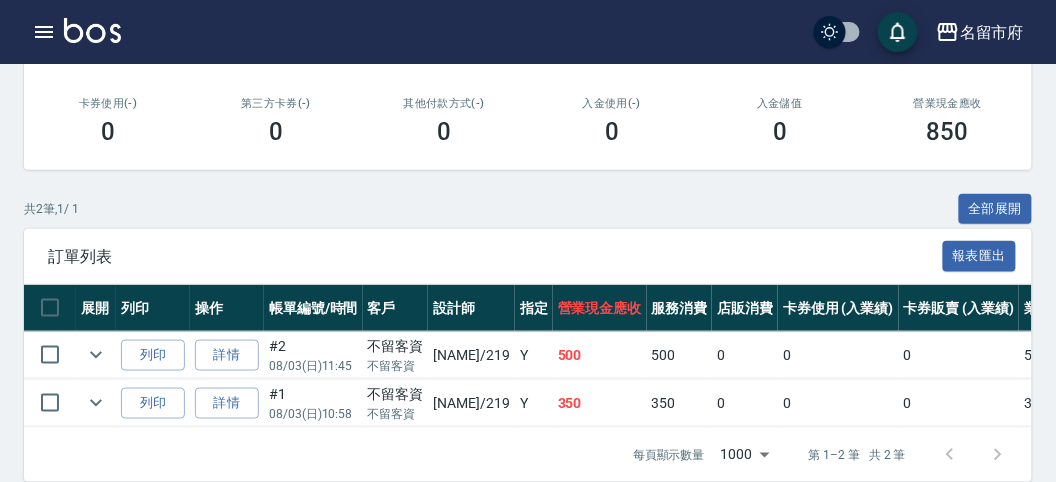click at bounding box center (92, 30) 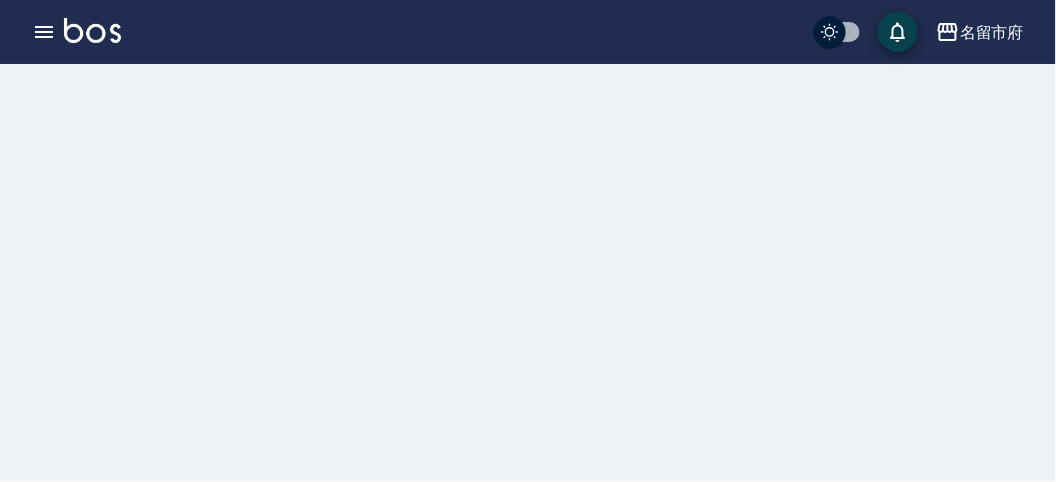 scroll, scrollTop: 0, scrollLeft: 0, axis: both 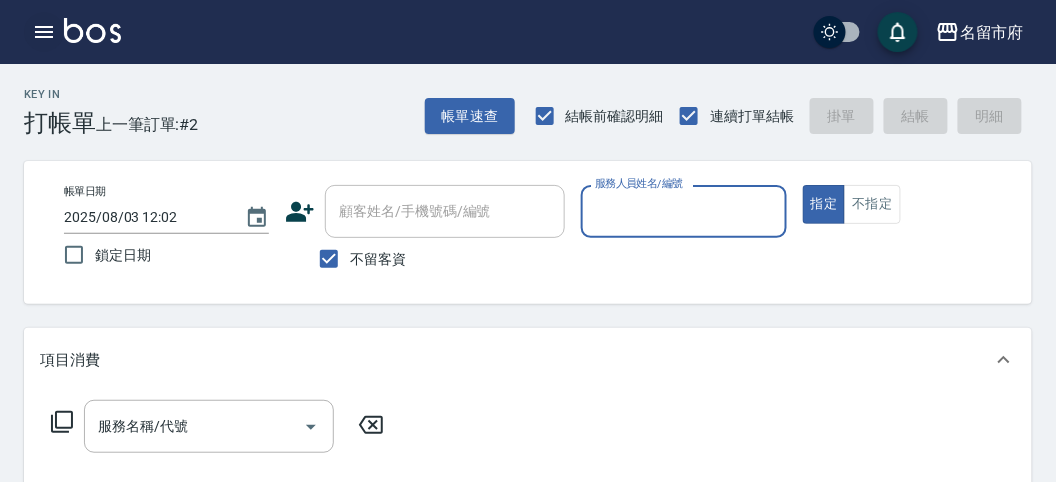 click 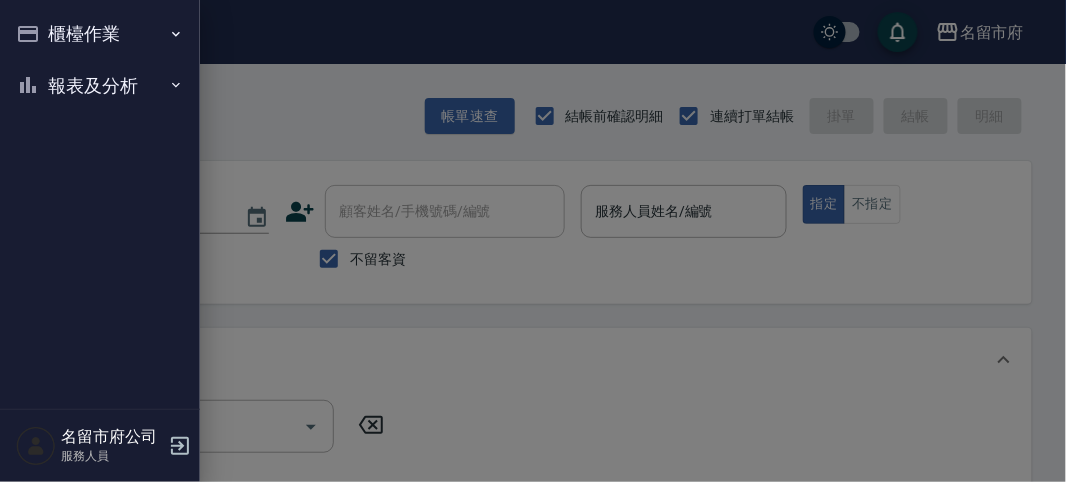 click on "報表及分析" at bounding box center (100, 86) 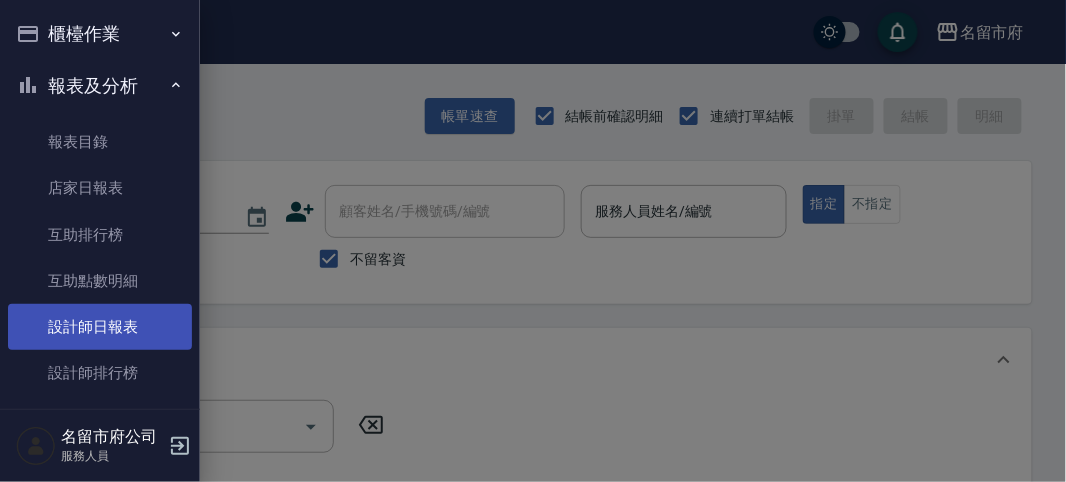 click on "設計師日報表" at bounding box center (100, 327) 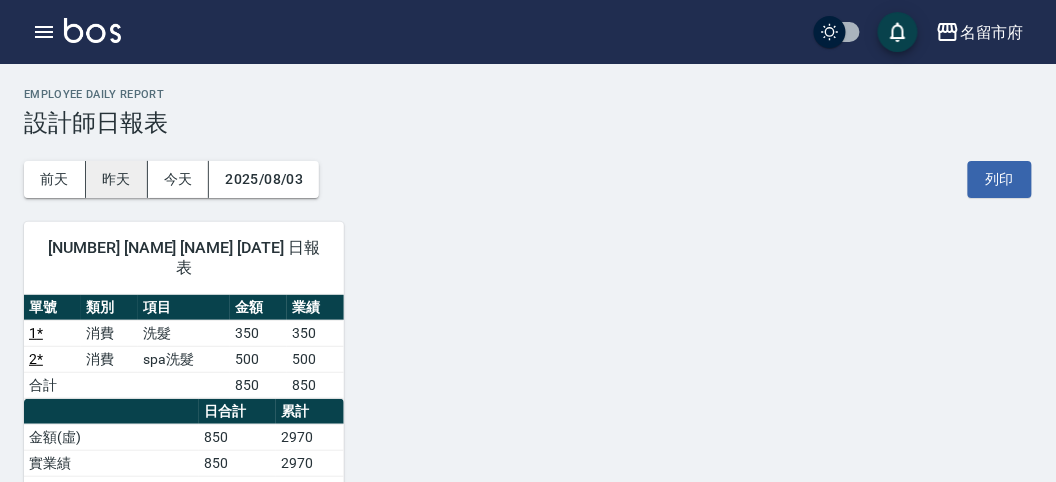 click on "昨天" at bounding box center (117, 179) 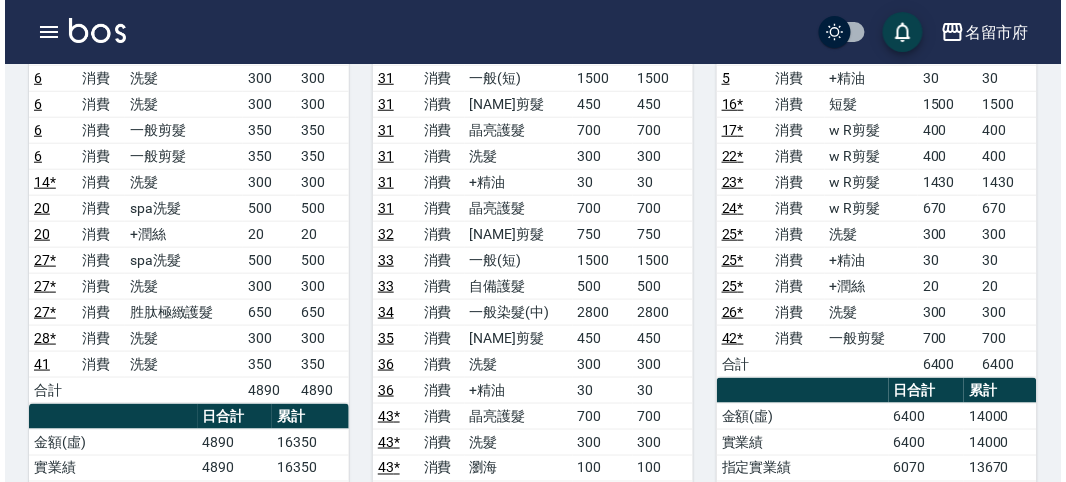 scroll, scrollTop: 111, scrollLeft: 0, axis: vertical 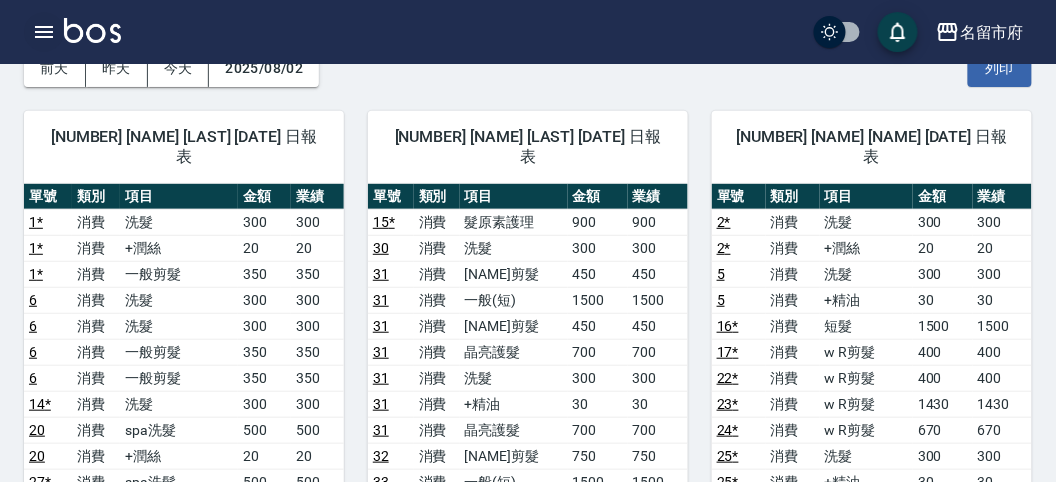 click 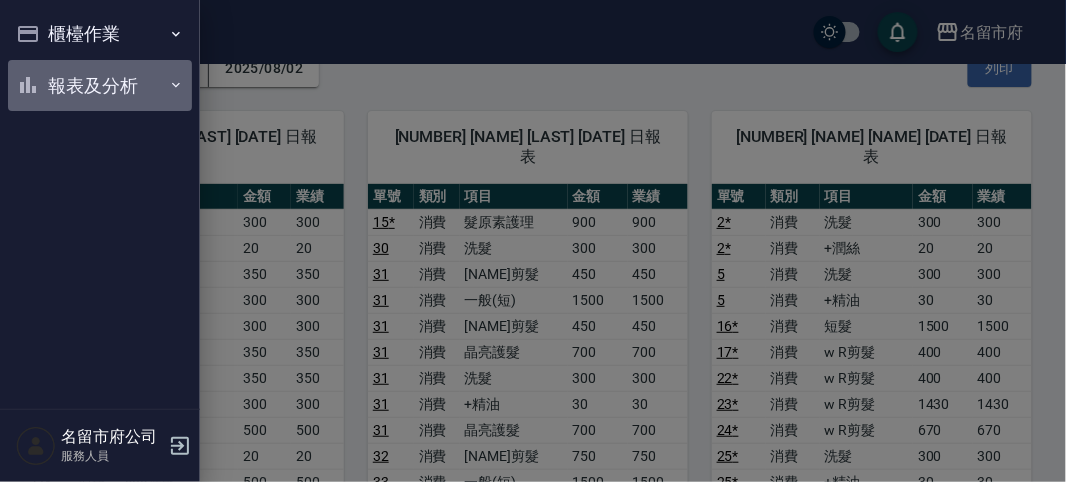click on "報表及分析" at bounding box center [100, 86] 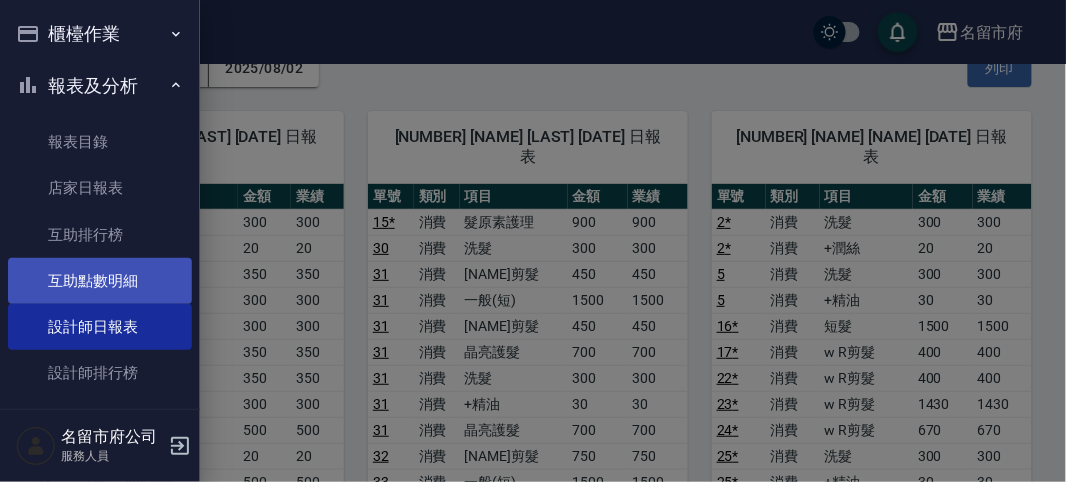 scroll, scrollTop: 38, scrollLeft: 0, axis: vertical 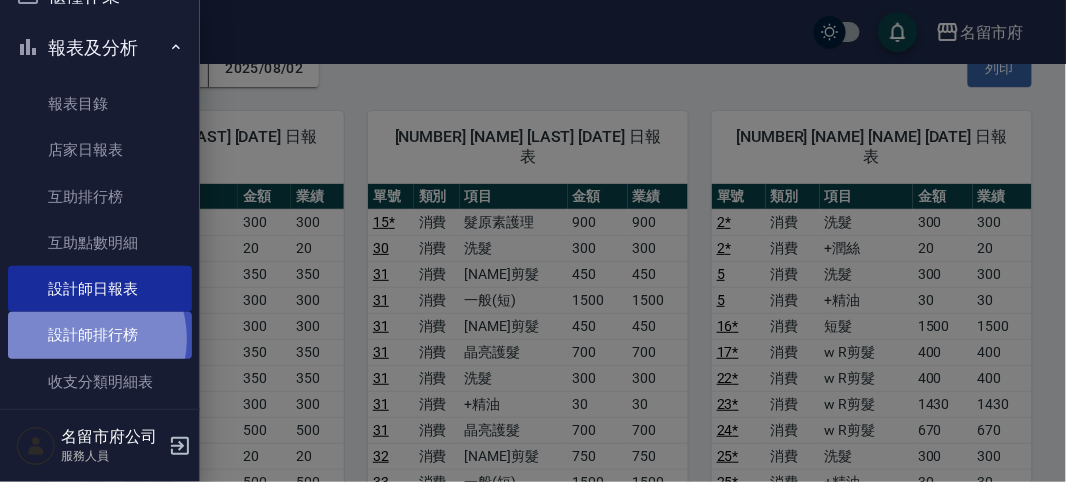 click on "設計師排行榜" at bounding box center [100, 335] 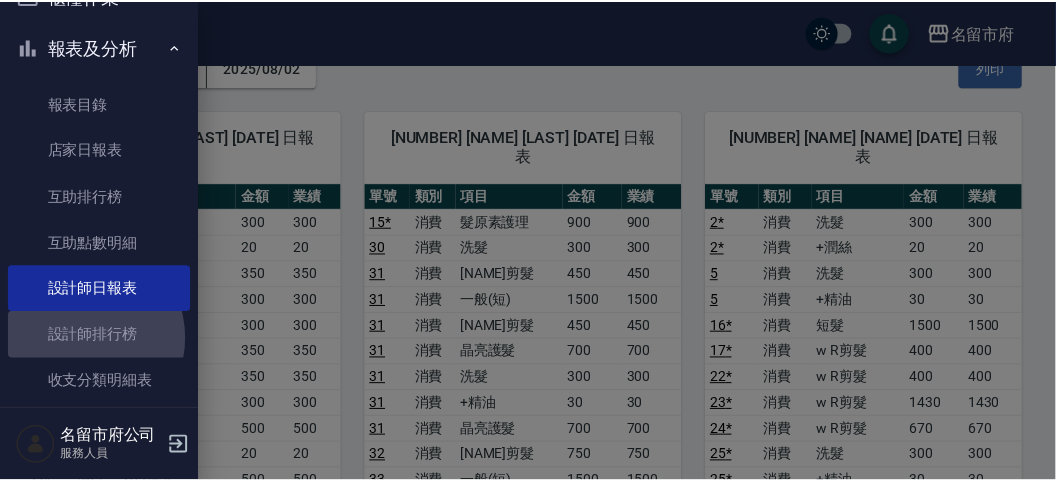 scroll, scrollTop: 0, scrollLeft: 0, axis: both 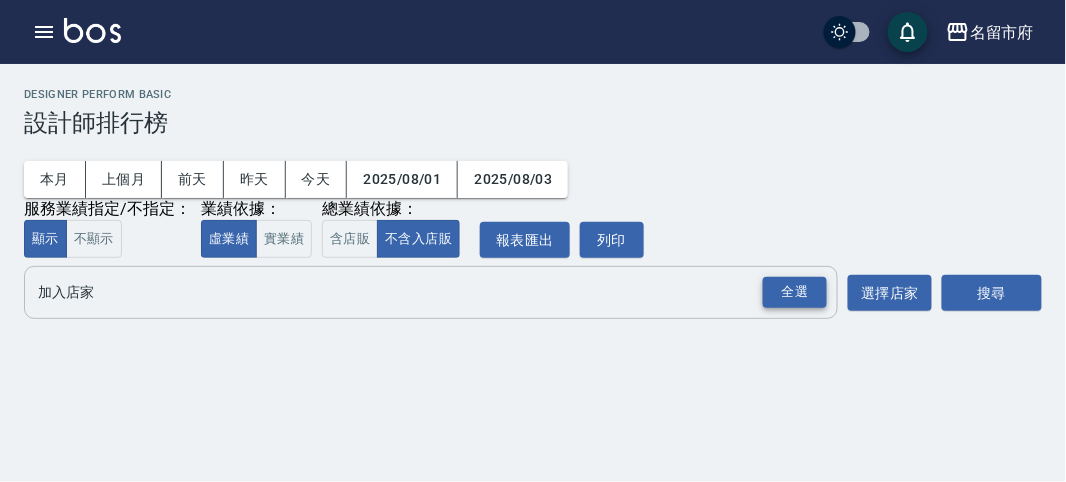 click on "全選" at bounding box center [795, 292] 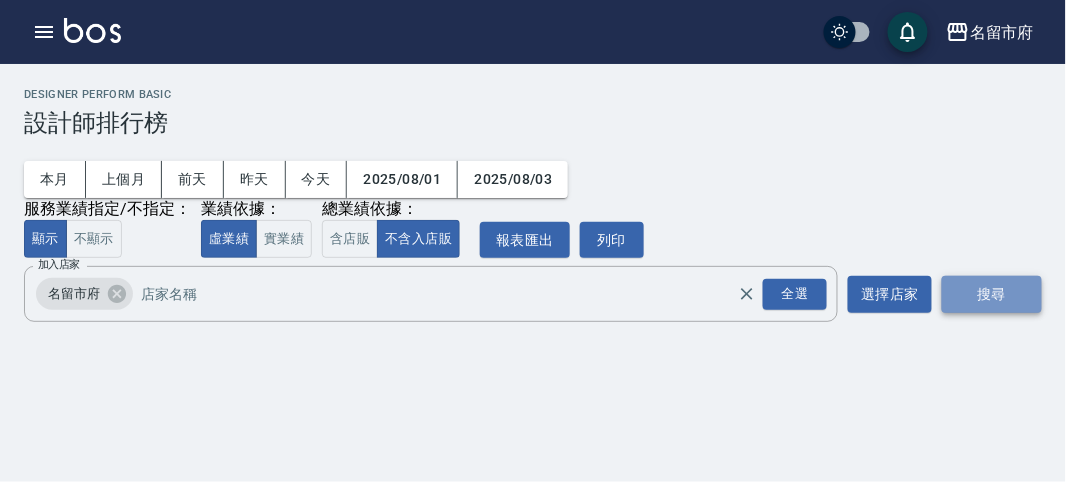 click on "搜尋" at bounding box center [992, 294] 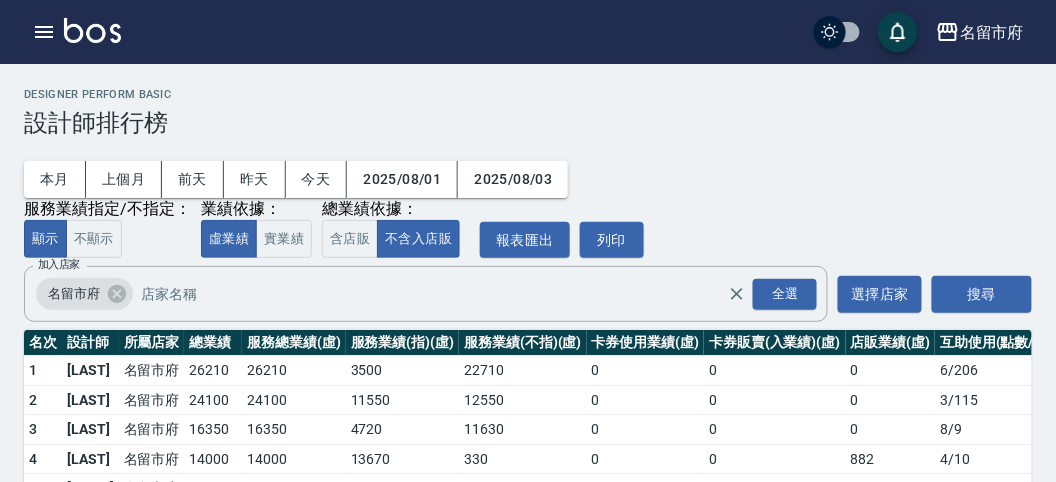 scroll, scrollTop: 175, scrollLeft: 0, axis: vertical 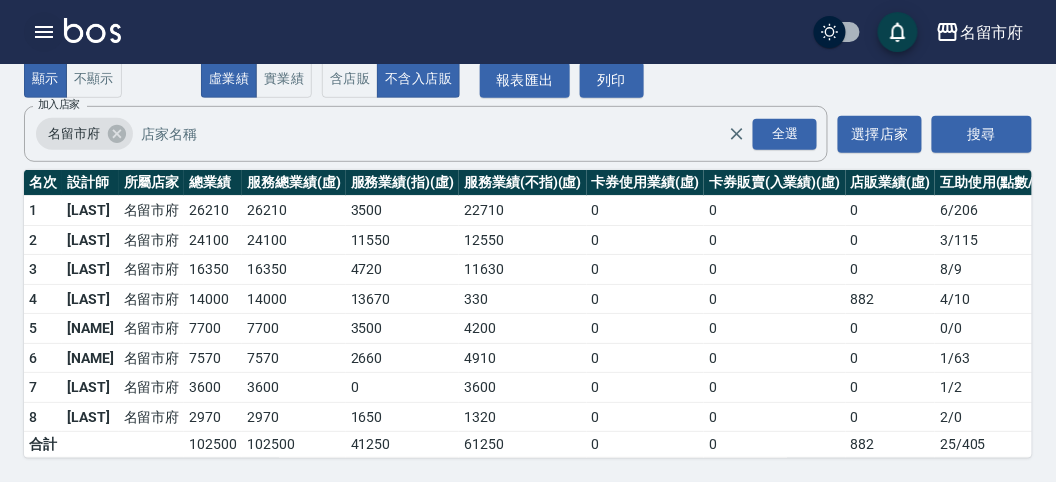 click on "名留市府 登出" at bounding box center [528, 32] 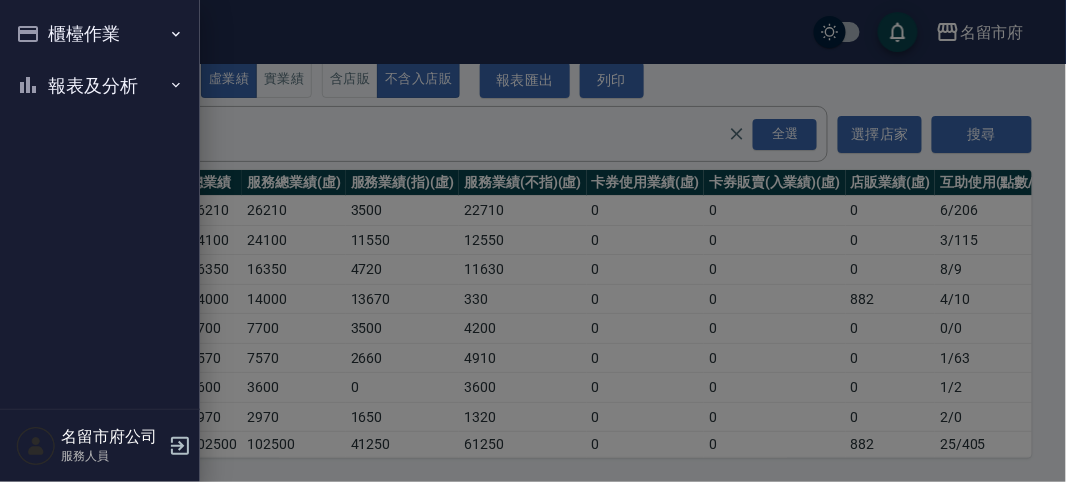 click at bounding box center [533, 241] 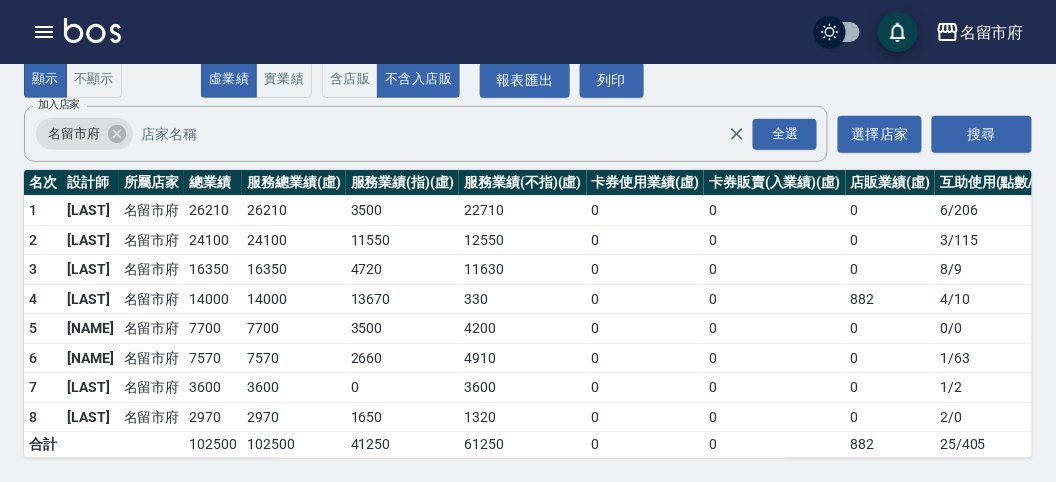 click at bounding box center [92, 30] 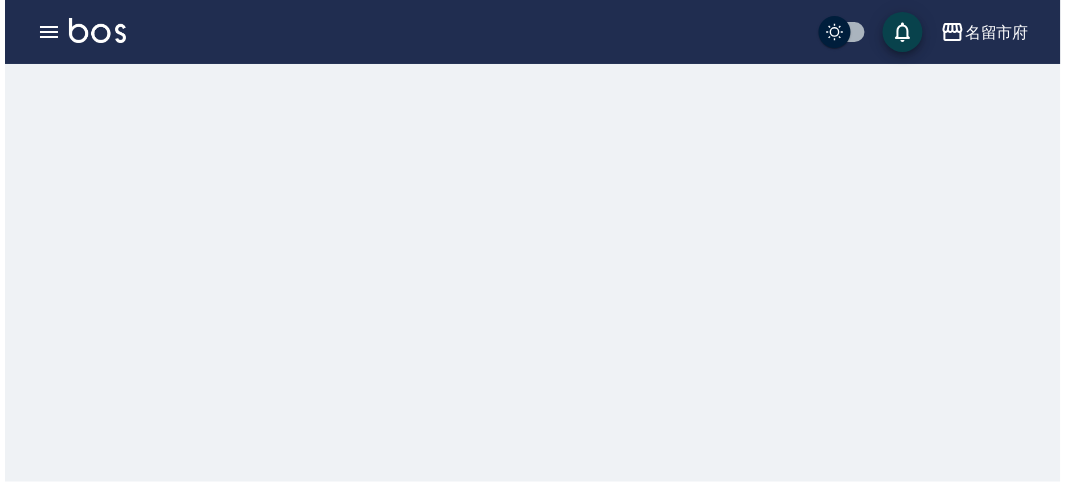 scroll, scrollTop: 0, scrollLeft: 0, axis: both 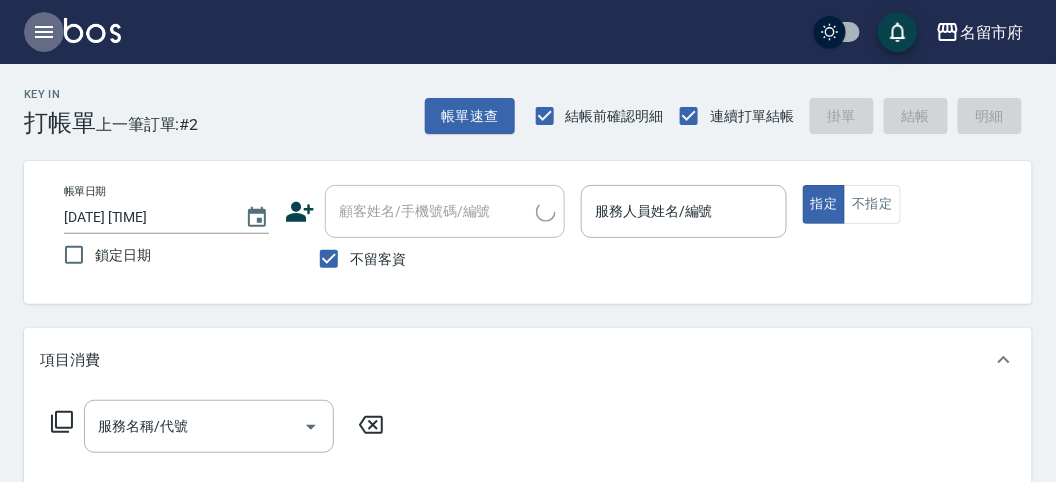click 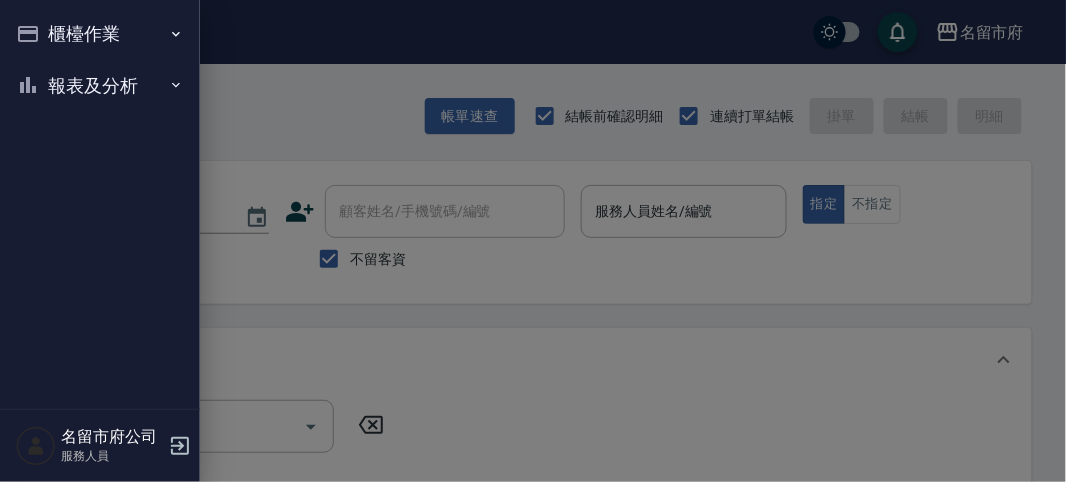 drag, startPoint x: 97, startPoint y: 114, endPoint x: 104, endPoint y: 96, distance: 19.313208 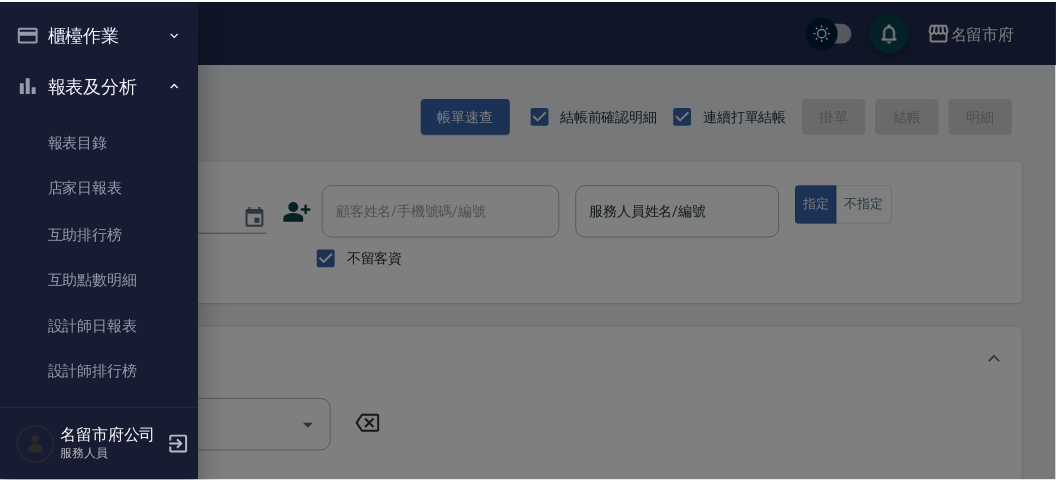 scroll, scrollTop: 65, scrollLeft: 0, axis: vertical 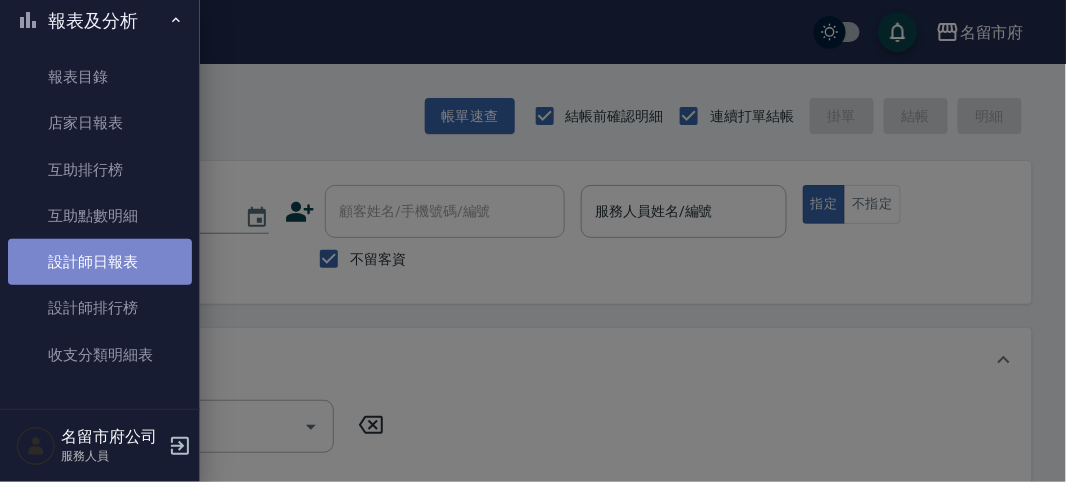 click on "設計師日報表" at bounding box center [100, 262] 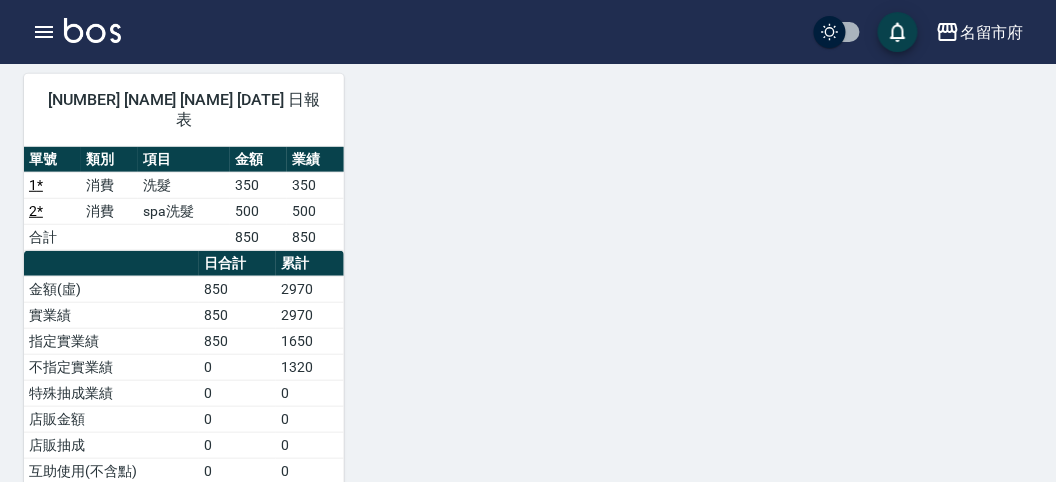 scroll, scrollTop: 0, scrollLeft: 0, axis: both 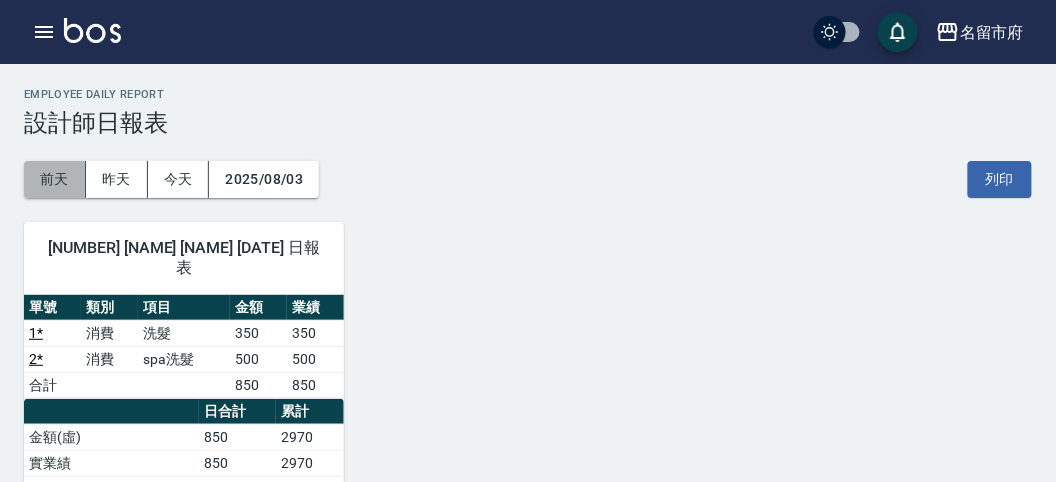 click on "前天" at bounding box center [55, 179] 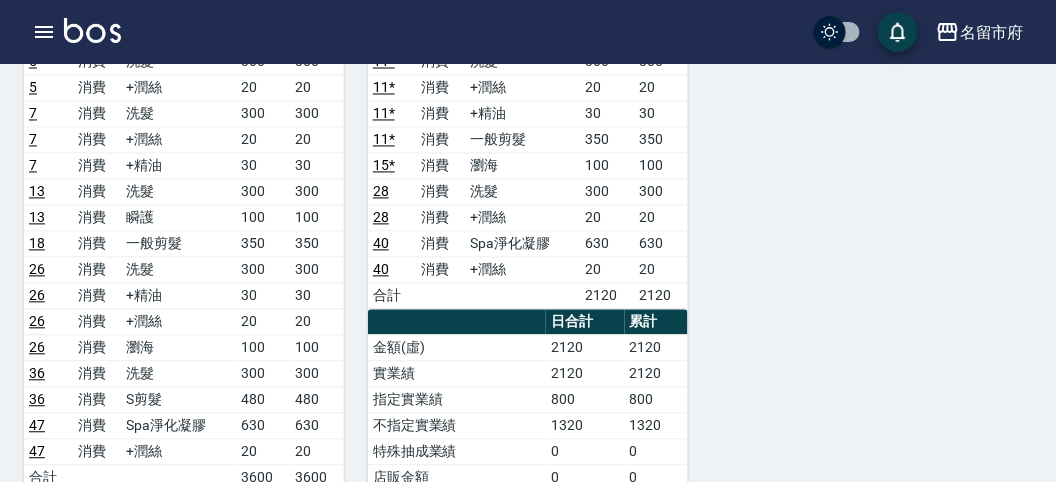 scroll, scrollTop: 2111, scrollLeft: 0, axis: vertical 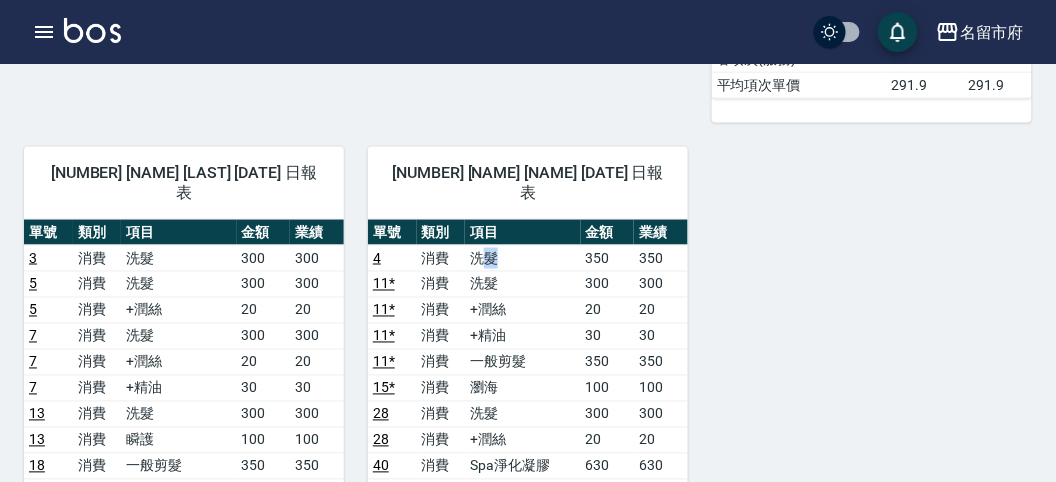 drag, startPoint x: 486, startPoint y: 191, endPoint x: 555, endPoint y: 182, distance: 69.58448 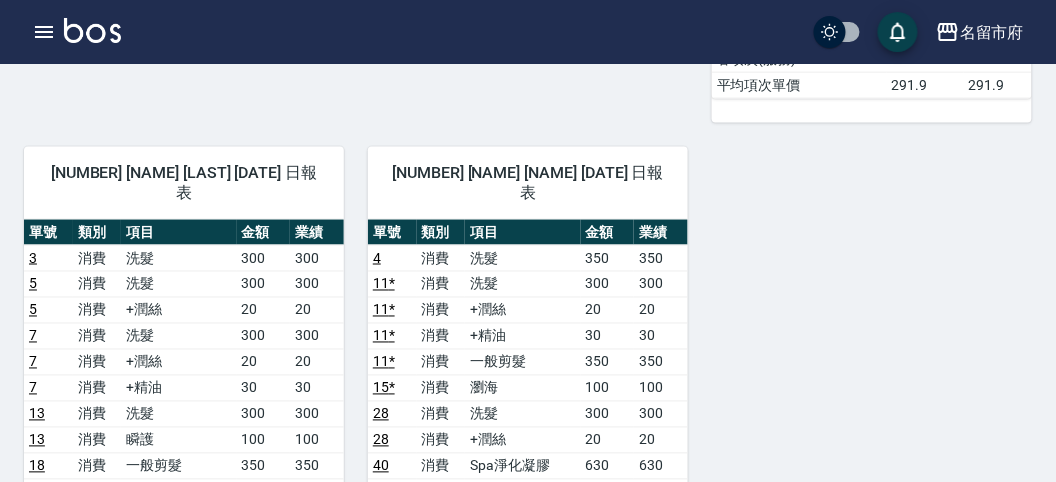 click on "350" at bounding box center (661, 362) 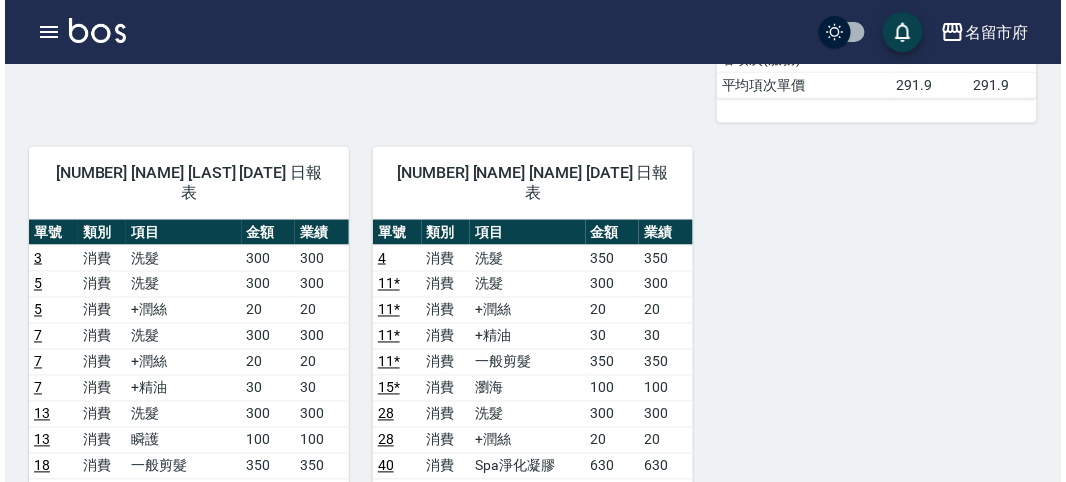scroll, scrollTop: 0, scrollLeft: 0, axis: both 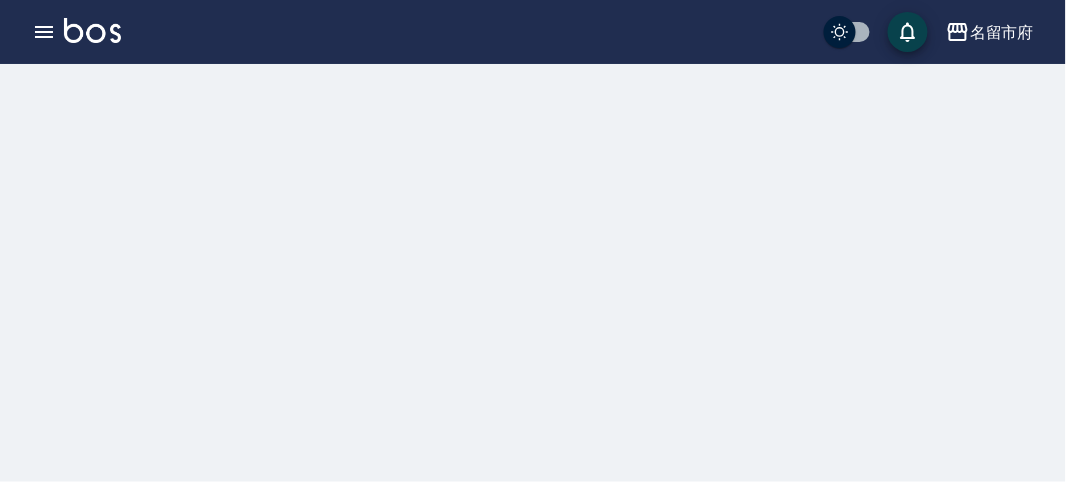 click at bounding box center (92, 30) 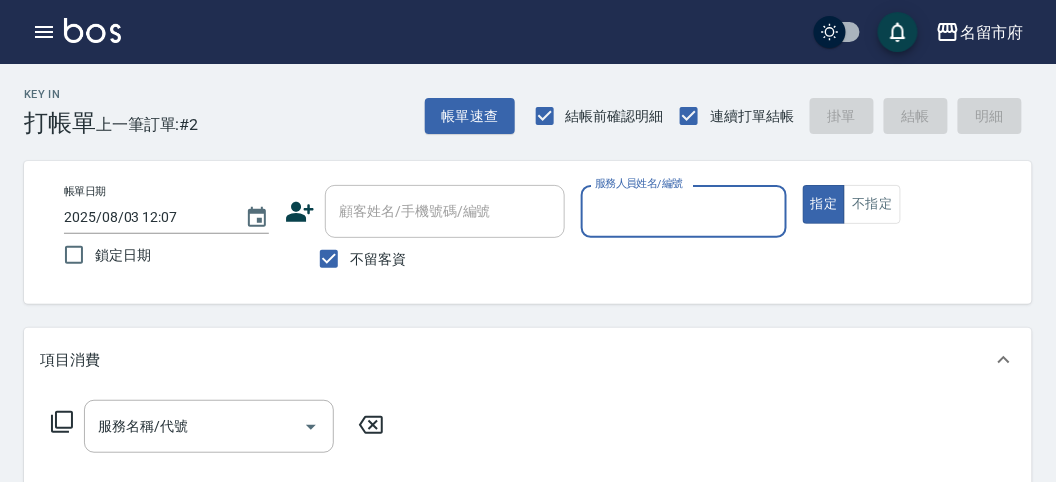 click on "服務人員姓名/編號" at bounding box center [683, 211] 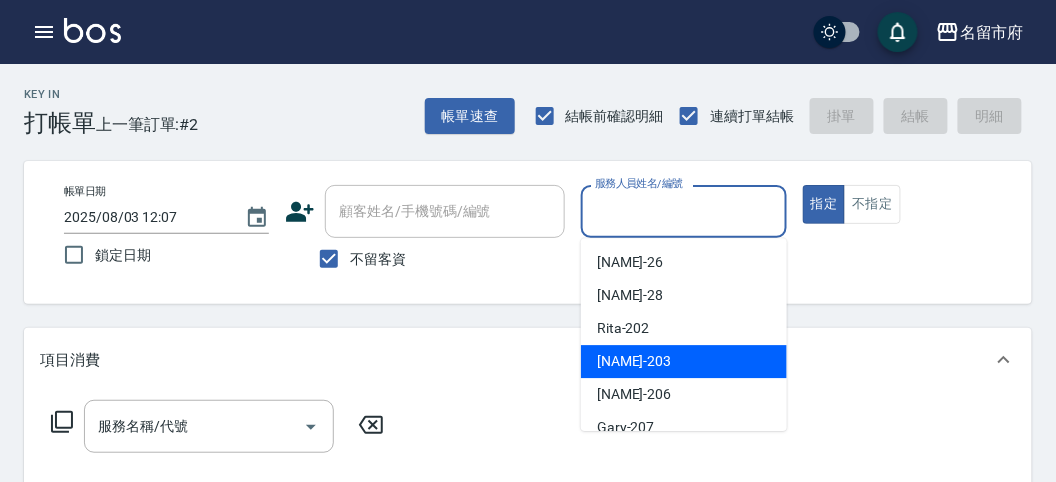 click on "[NAME] -[NUMBER]" at bounding box center (684, 361) 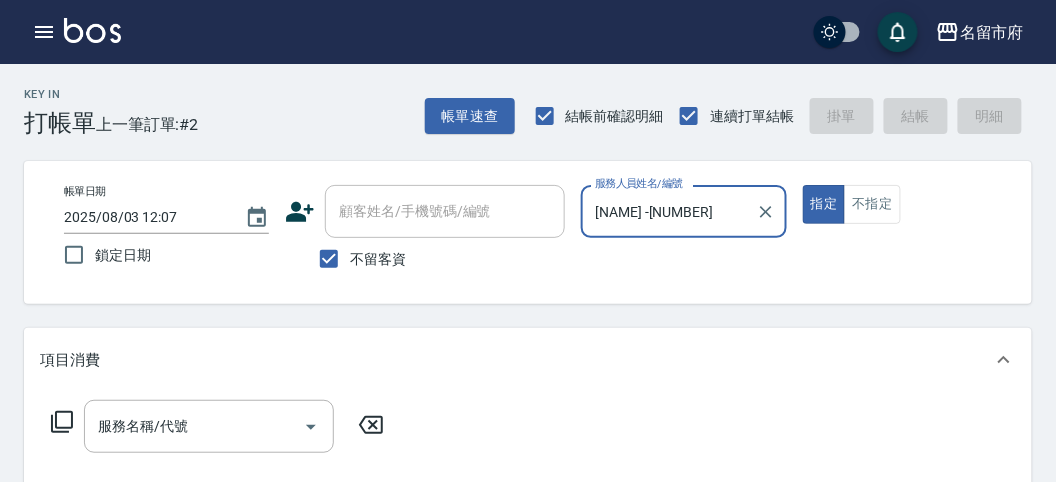 click 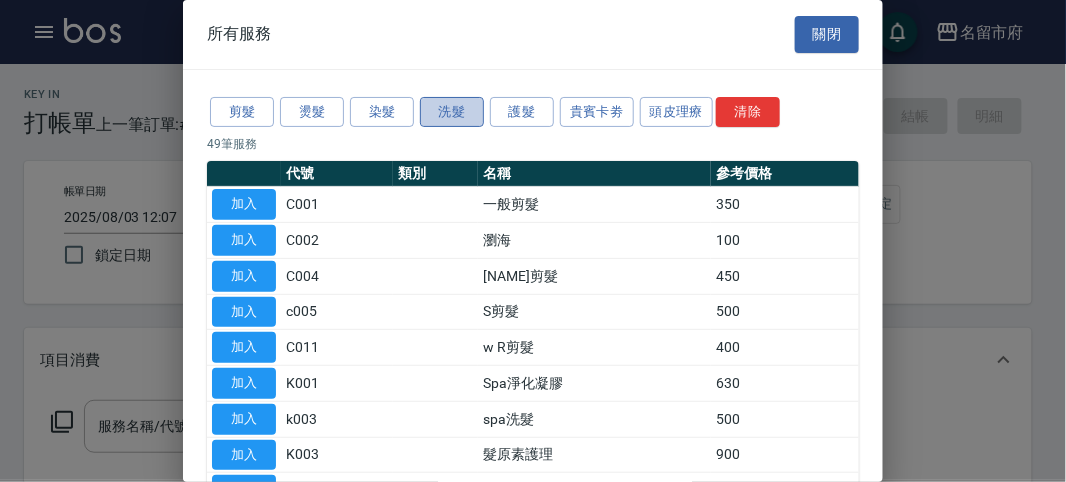 click on "洗髮" at bounding box center (452, 112) 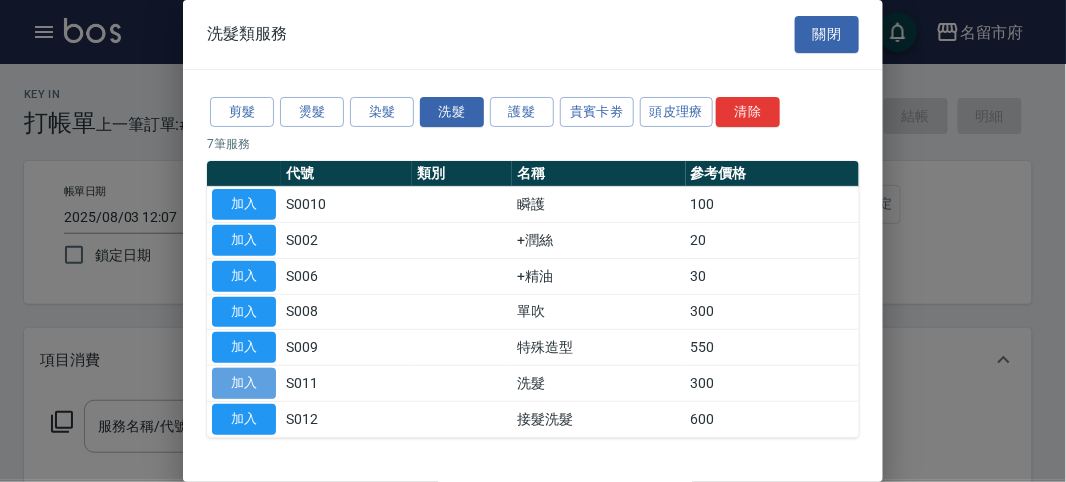 click on "加入" at bounding box center (244, 383) 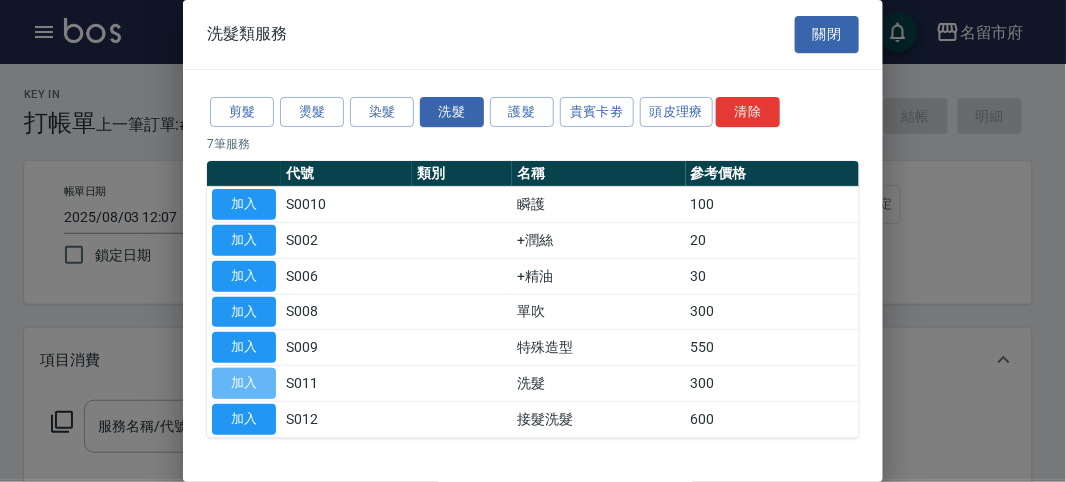 type on "洗髮(S011)" 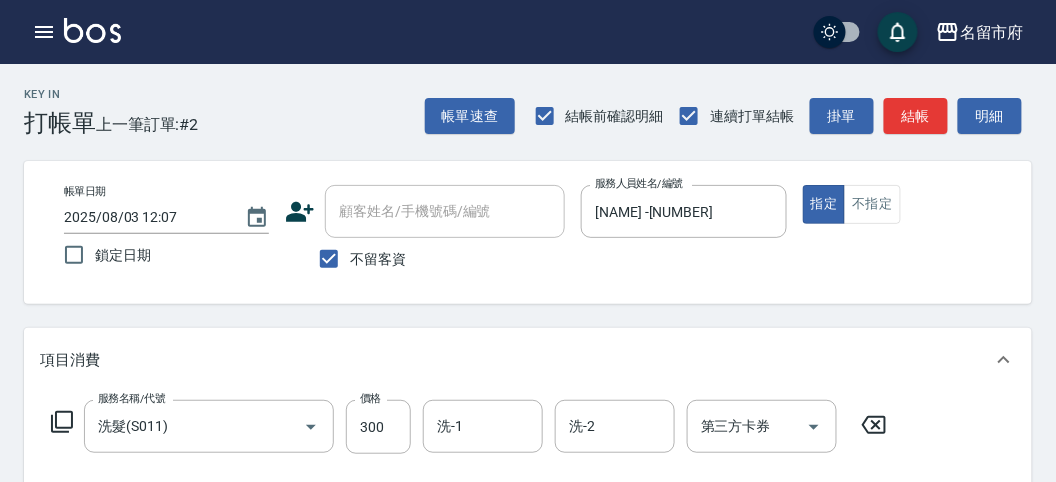 click 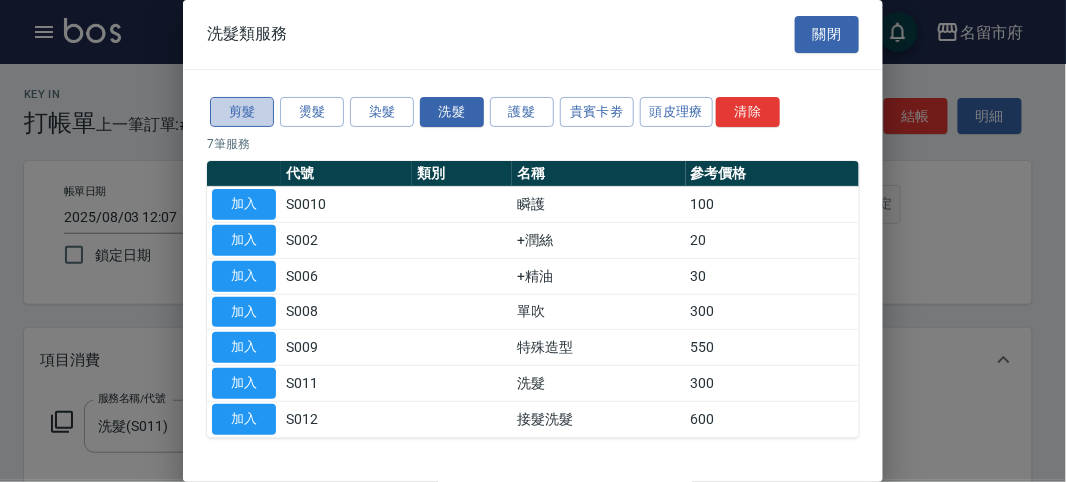 click on "剪髮" at bounding box center (242, 112) 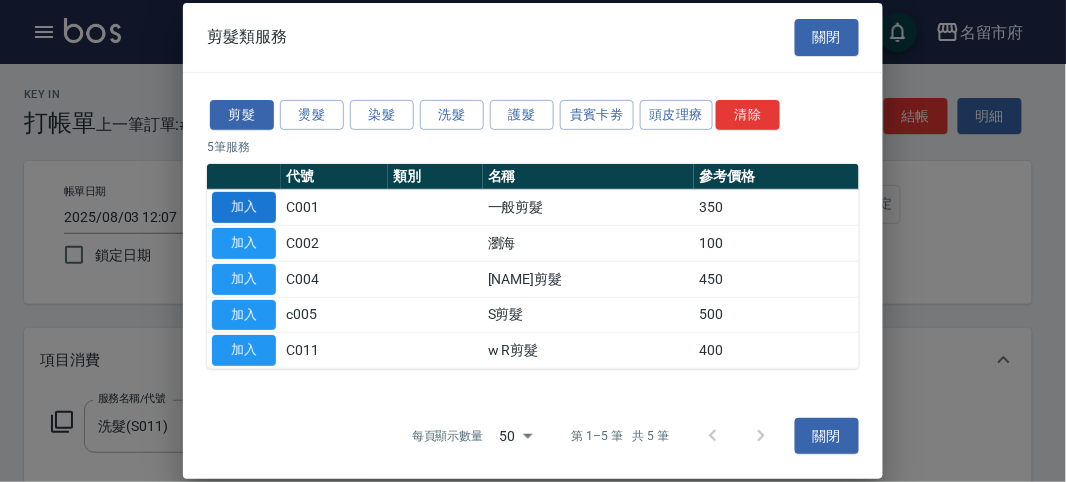click on "加入" at bounding box center [244, 207] 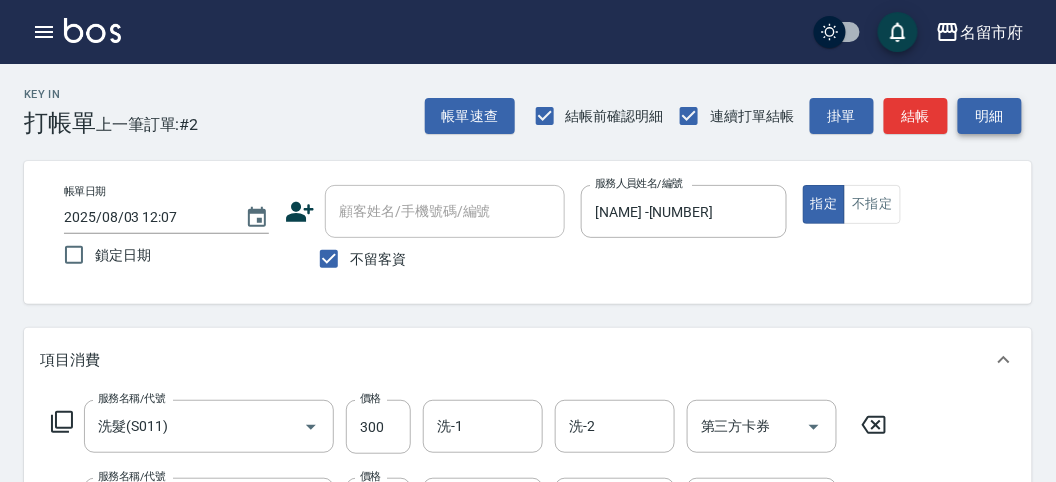 click on "明細" at bounding box center [990, 116] 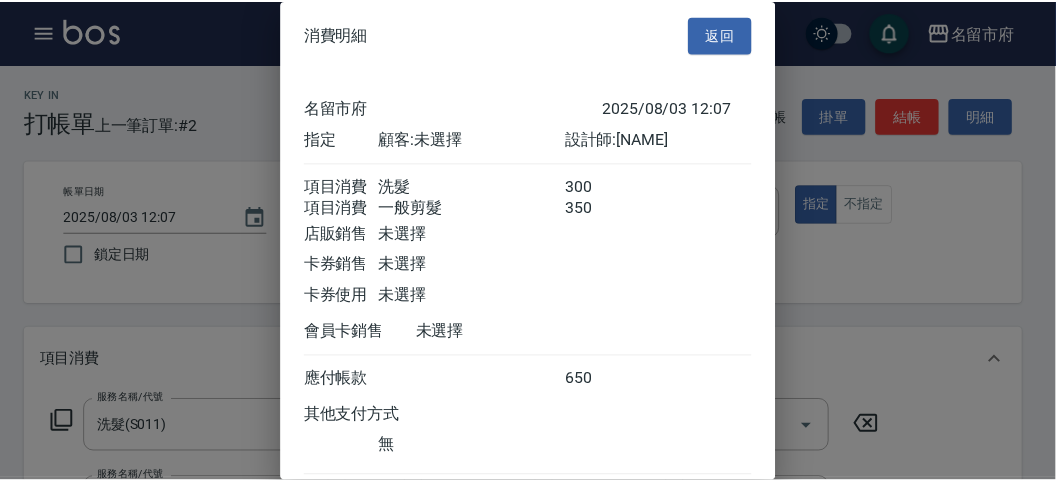 scroll, scrollTop: 133, scrollLeft: 0, axis: vertical 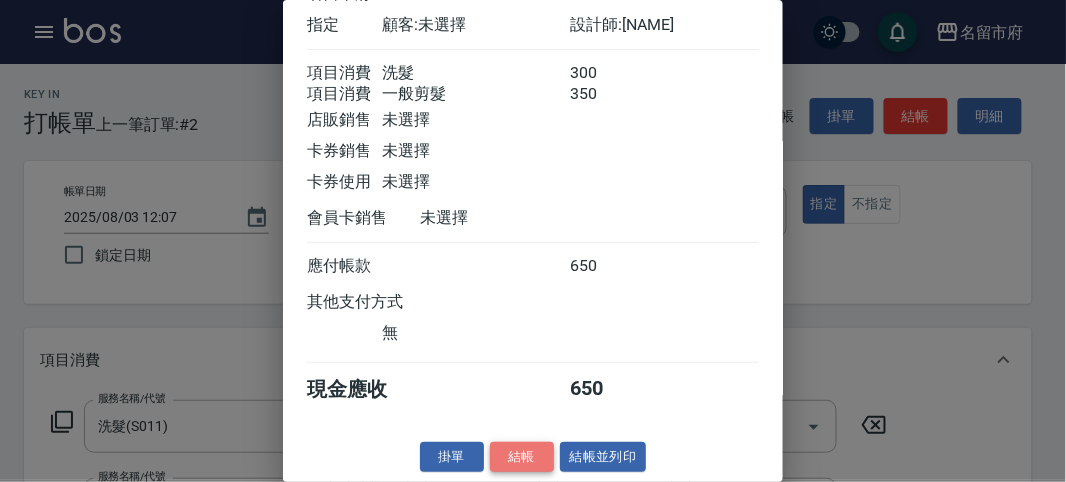 click on "結帳" at bounding box center (522, 457) 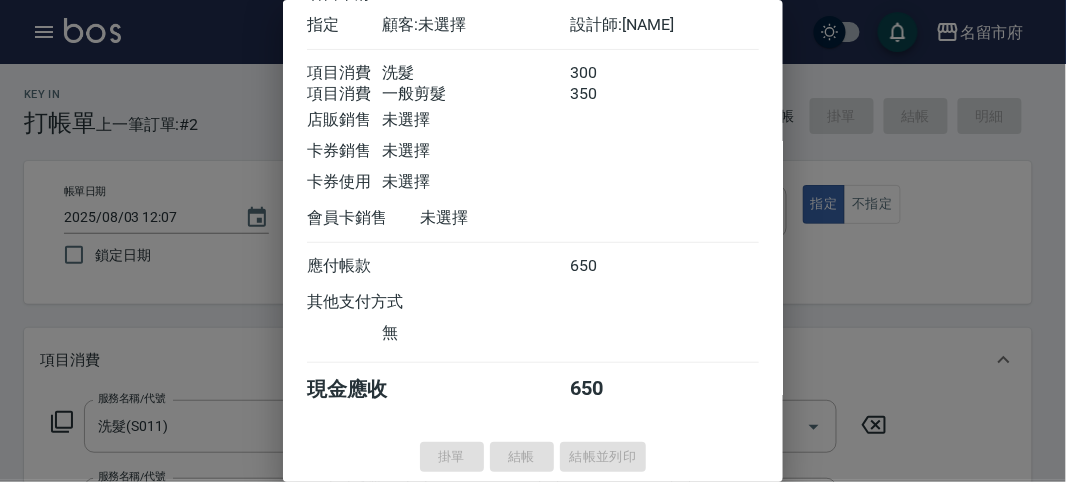 type on "[DATE] [TIME]" 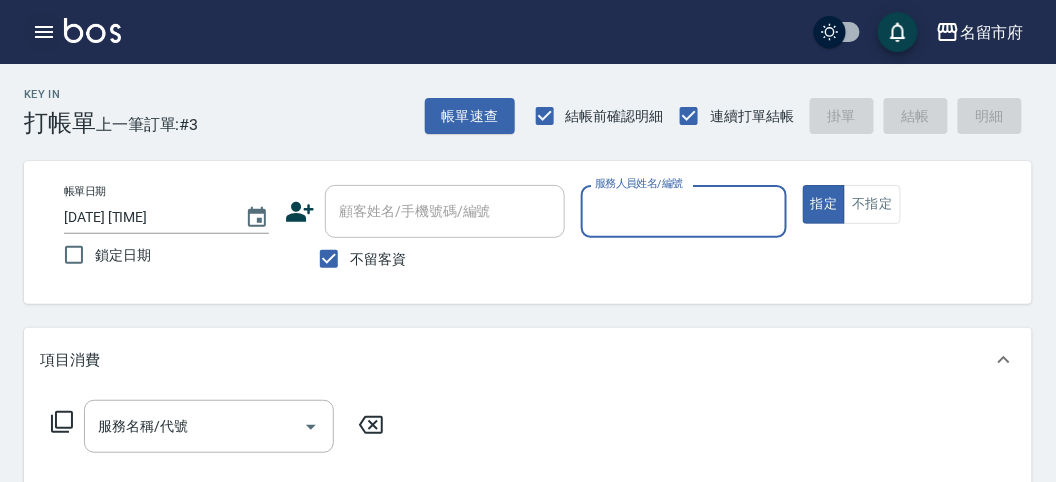 click 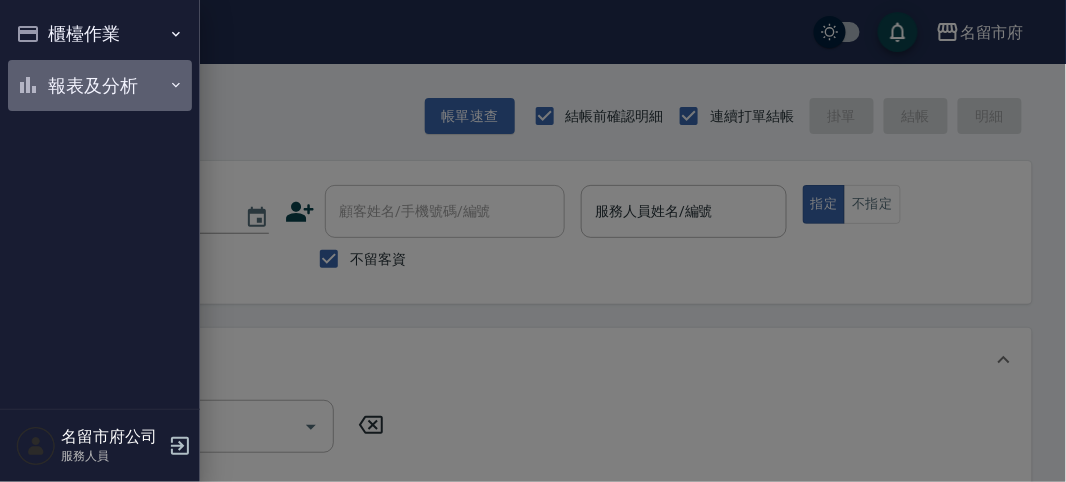 click on "報表及分析" at bounding box center [100, 86] 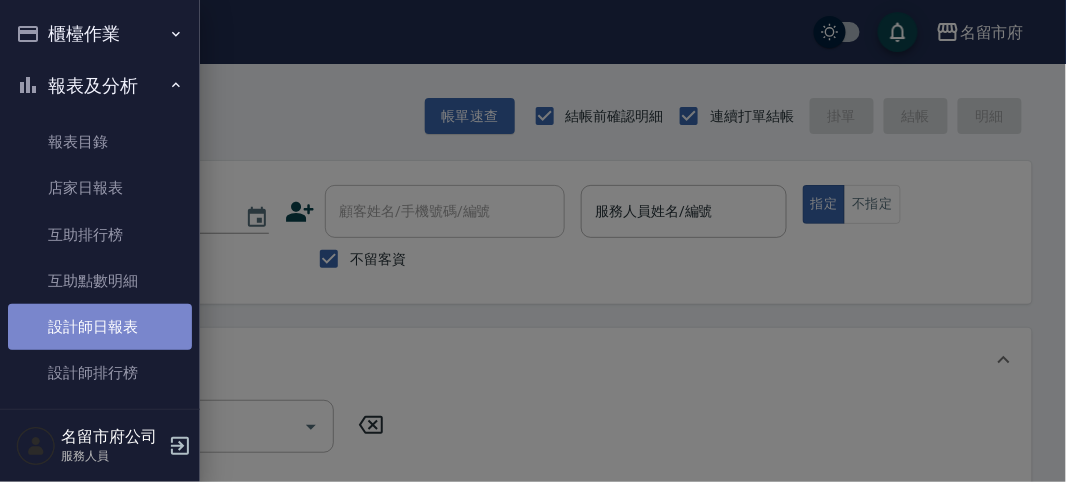click on "設計師日報表" at bounding box center (100, 327) 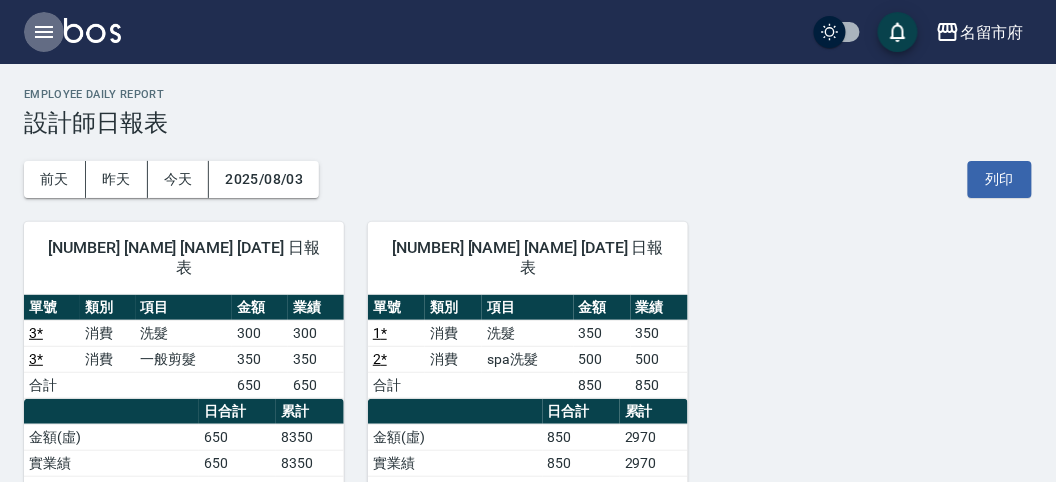 click 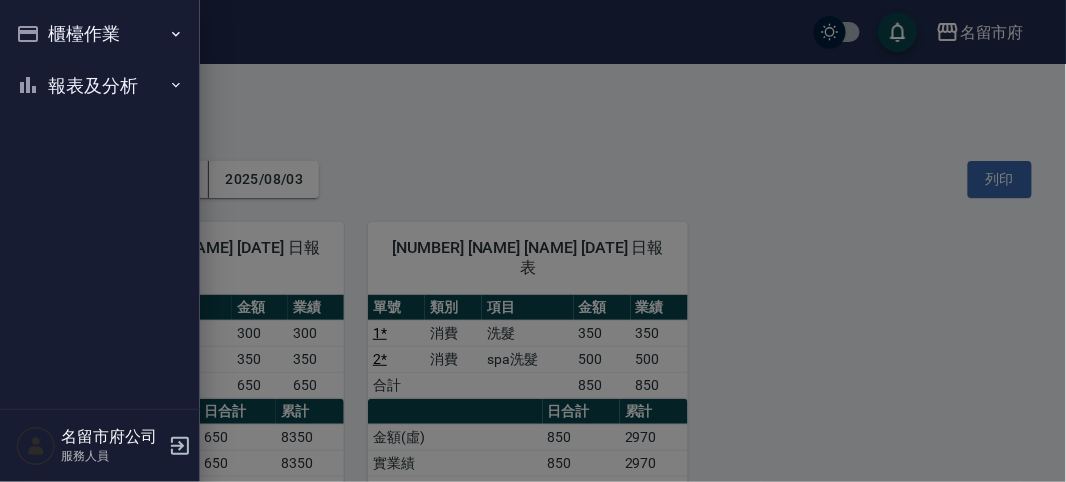 click on "櫃檯作業" at bounding box center (100, 34) 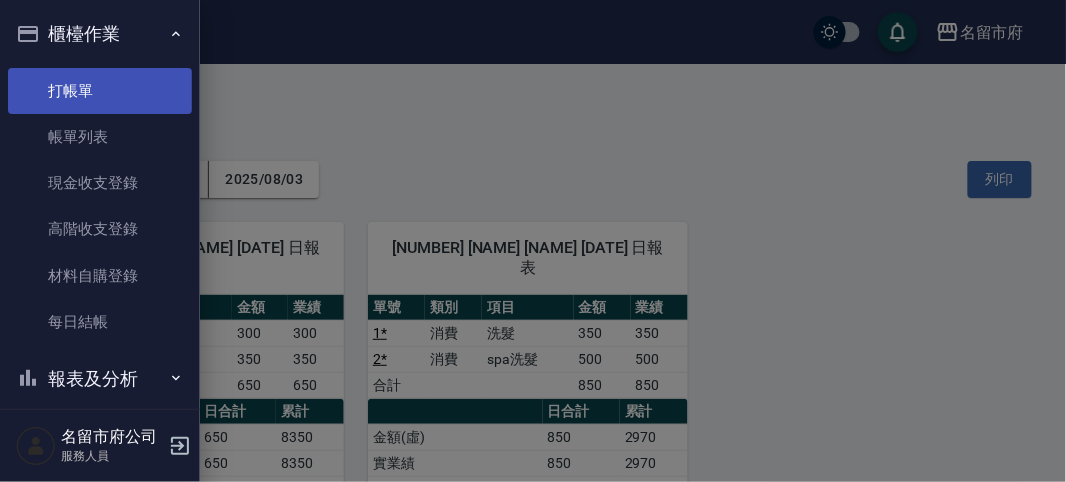 click on "打帳單" at bounding box center [100, 91] 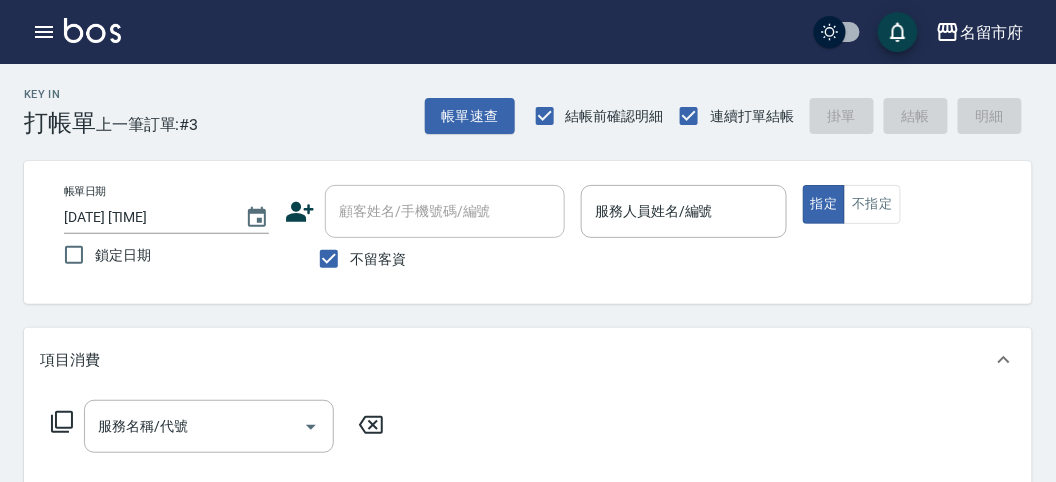 click on "Key In 打帳單 上一筆訂單:#3 帳單速查 結帳前確認明細 連續打單結帳 掛單 結帳 明細" at bounding box center [516, 100] 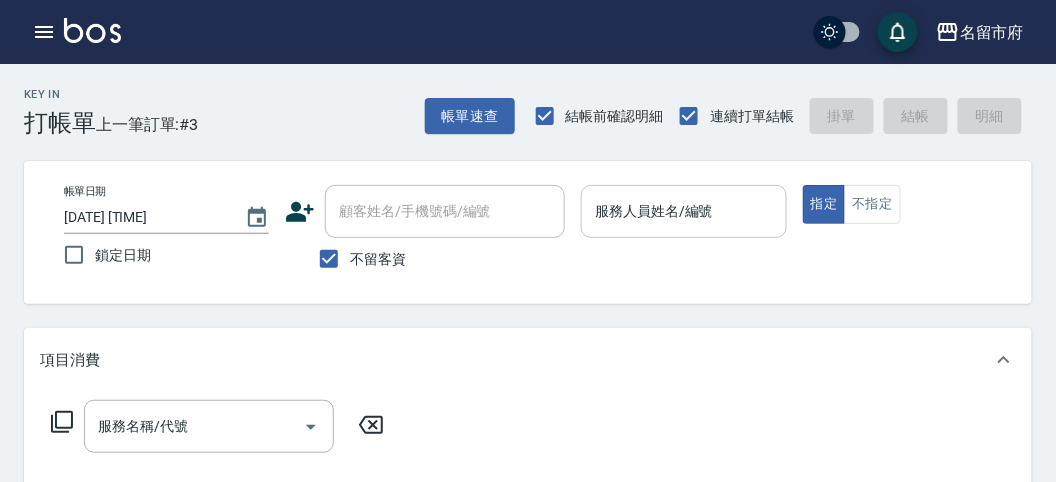 click on "服務人員姓名/編號" at bounding box center [683, 211] 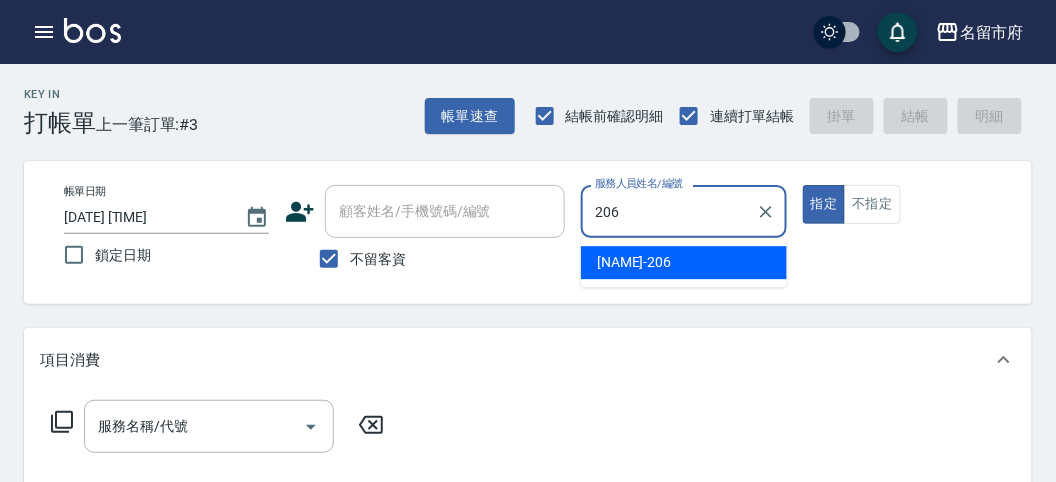 type on "206" 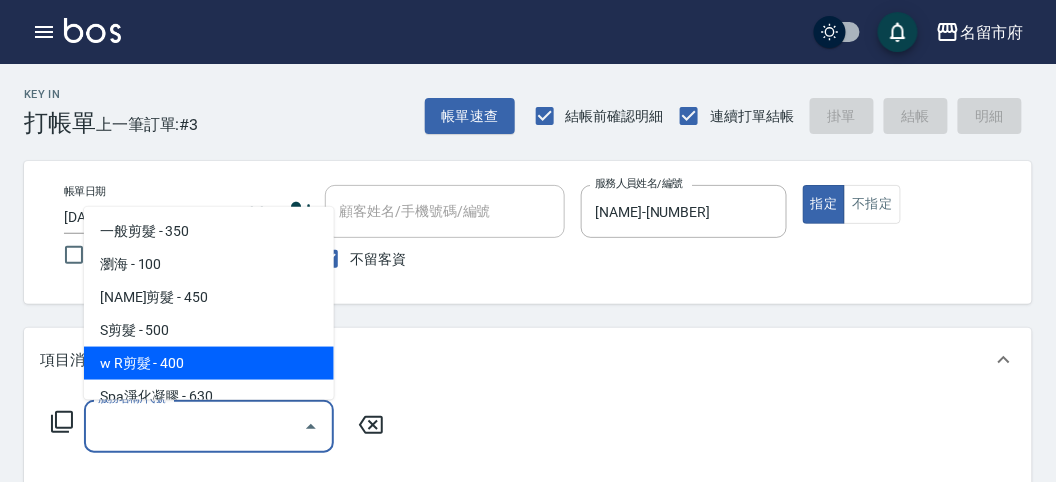 type on "w R剪髮(C011)" 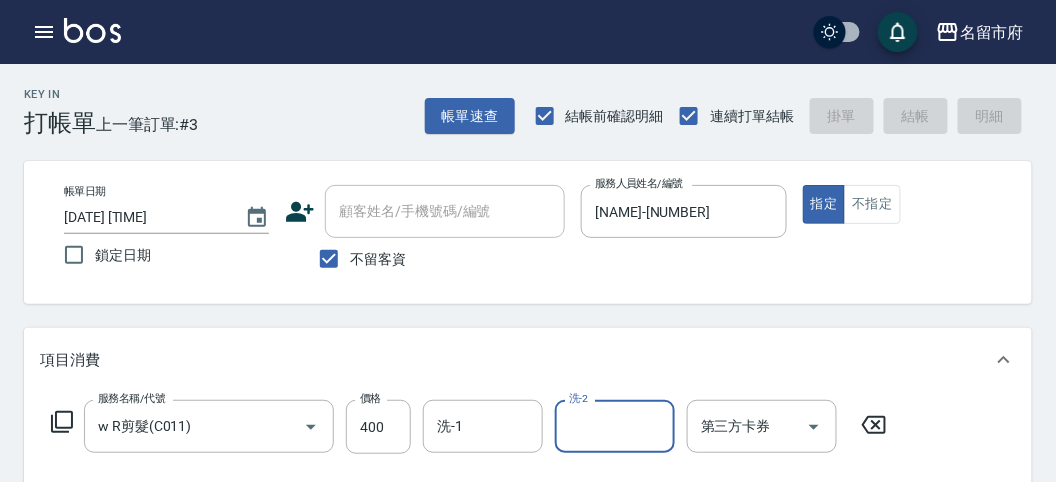 type on "[DATE] [TIME]" 